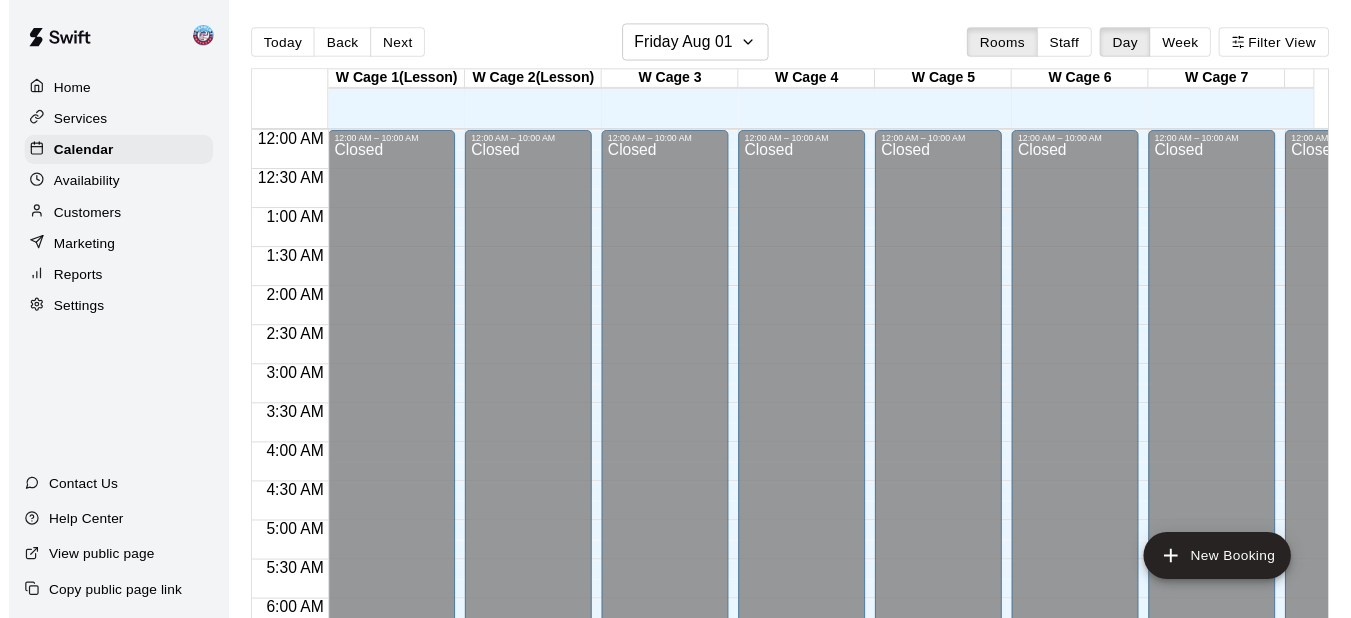 scroll, scrollTop: 0, scrollLeft: 0, axis: both 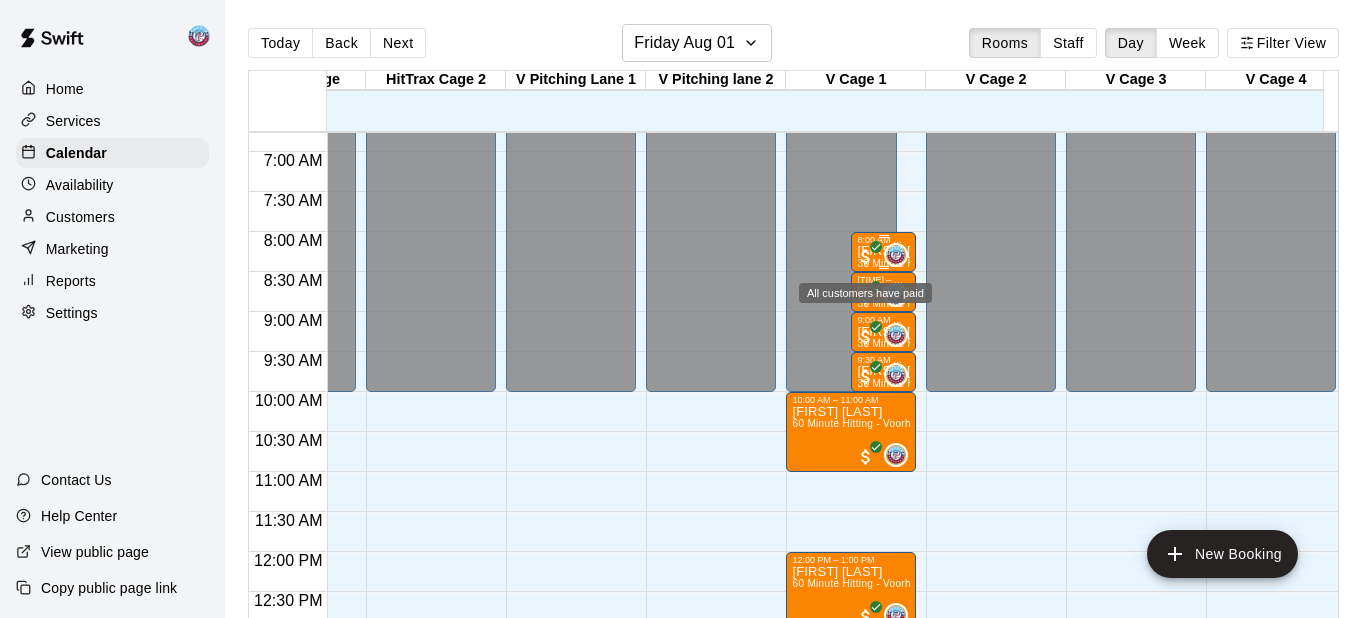 click at bounding box center (866, 257) 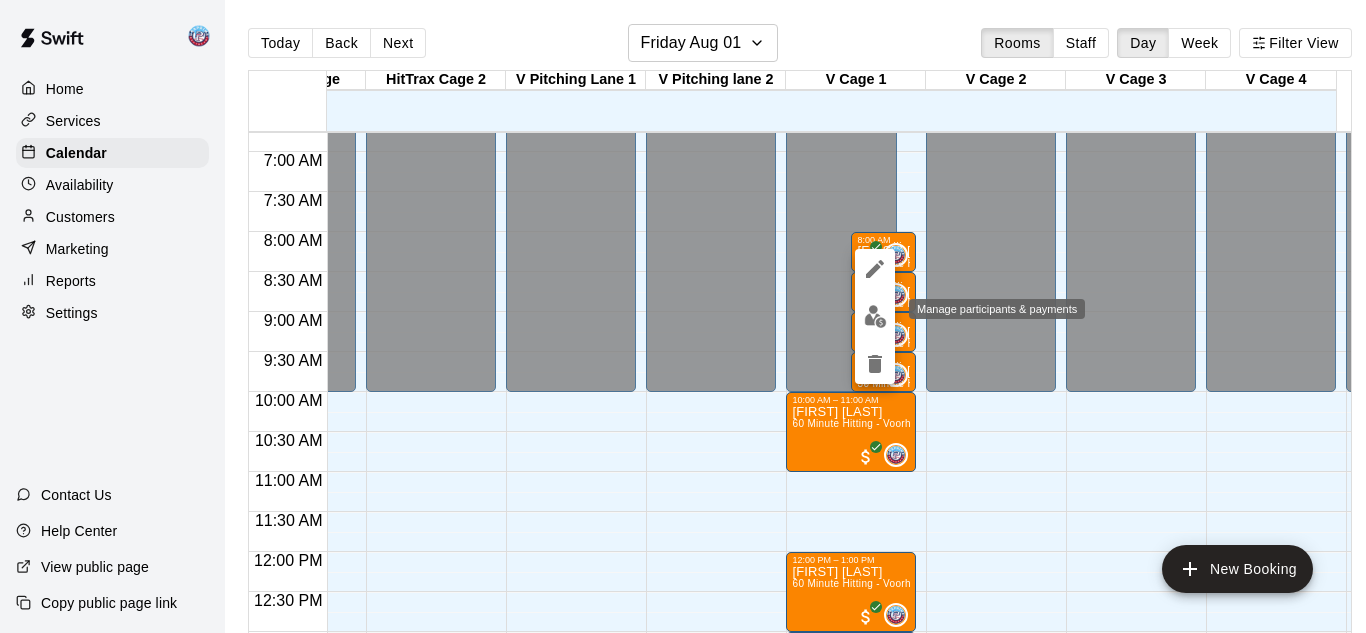 click at bounding box center (875, 316) 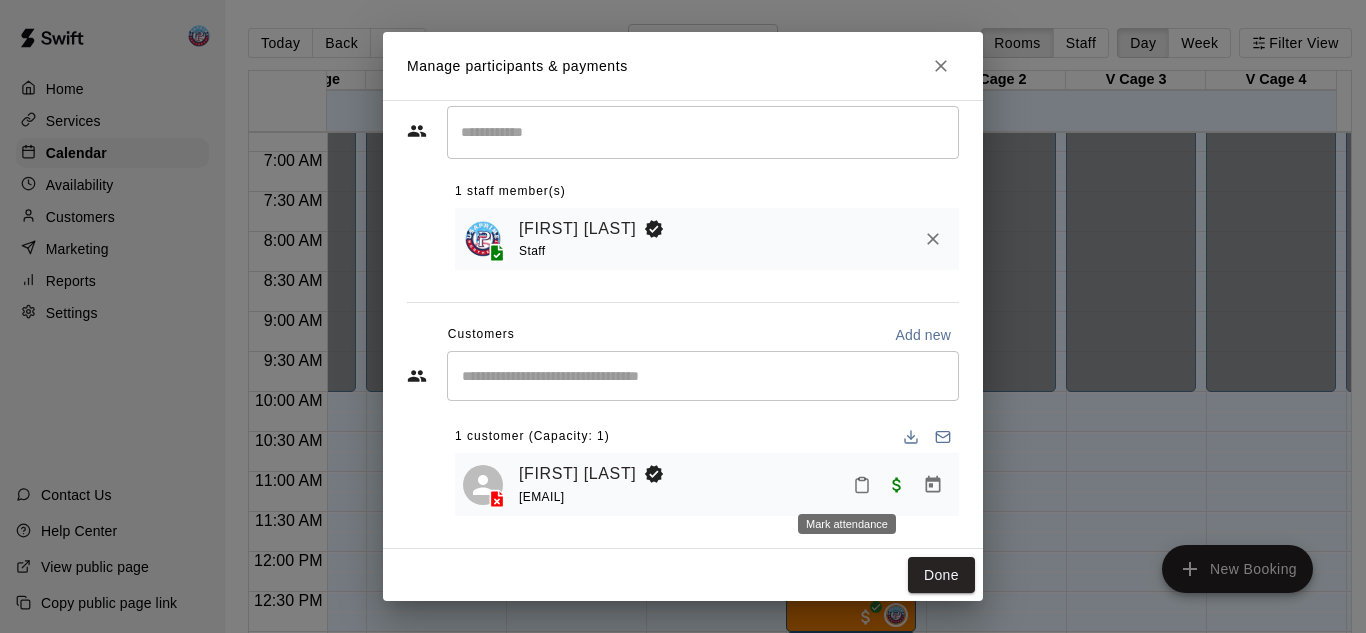 click 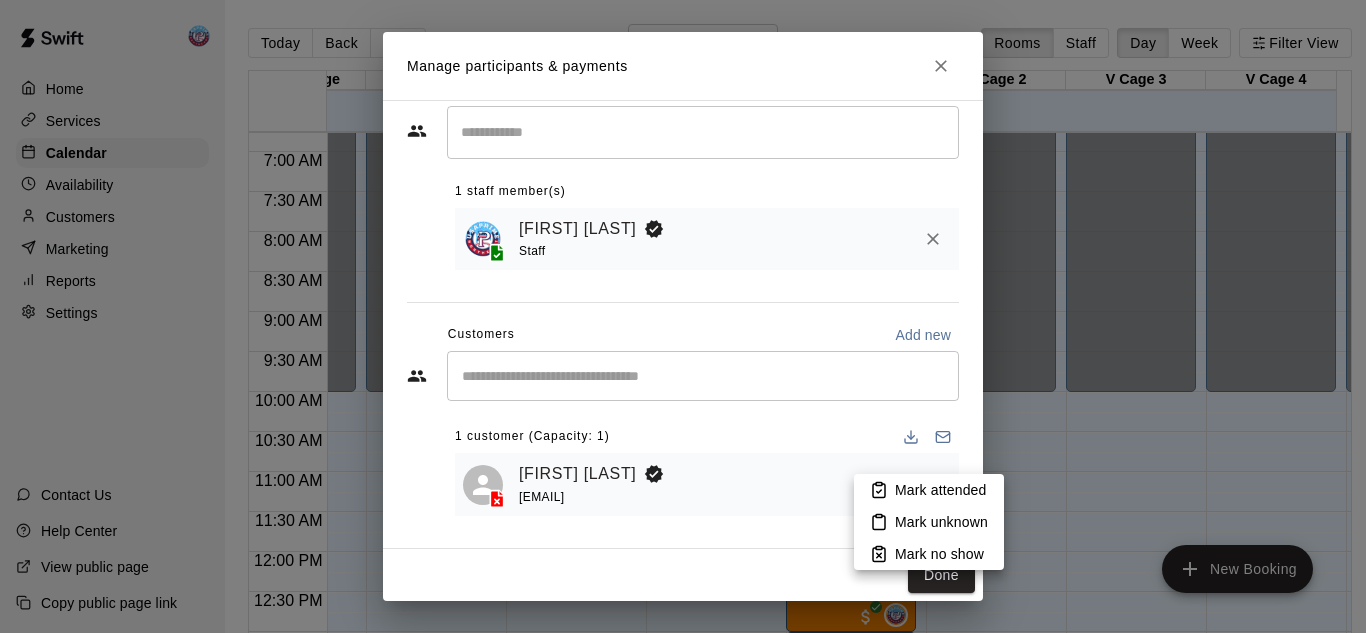 click 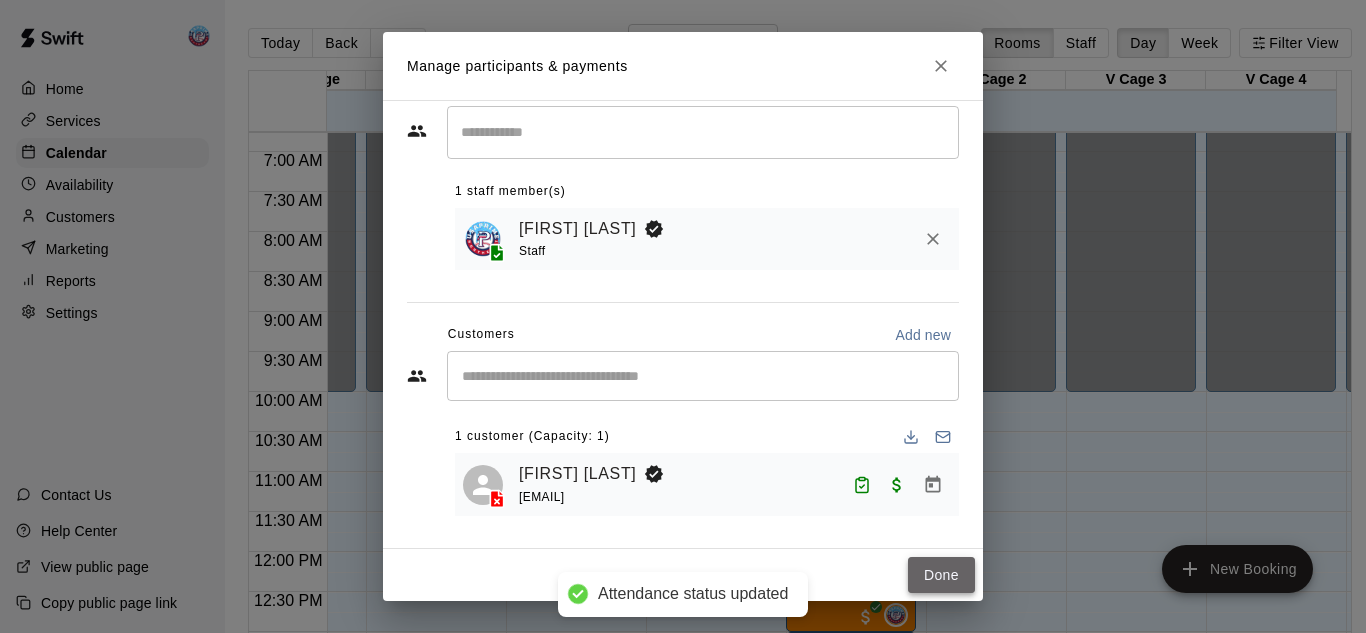 click on "Done" at bounding box center [941, 575] 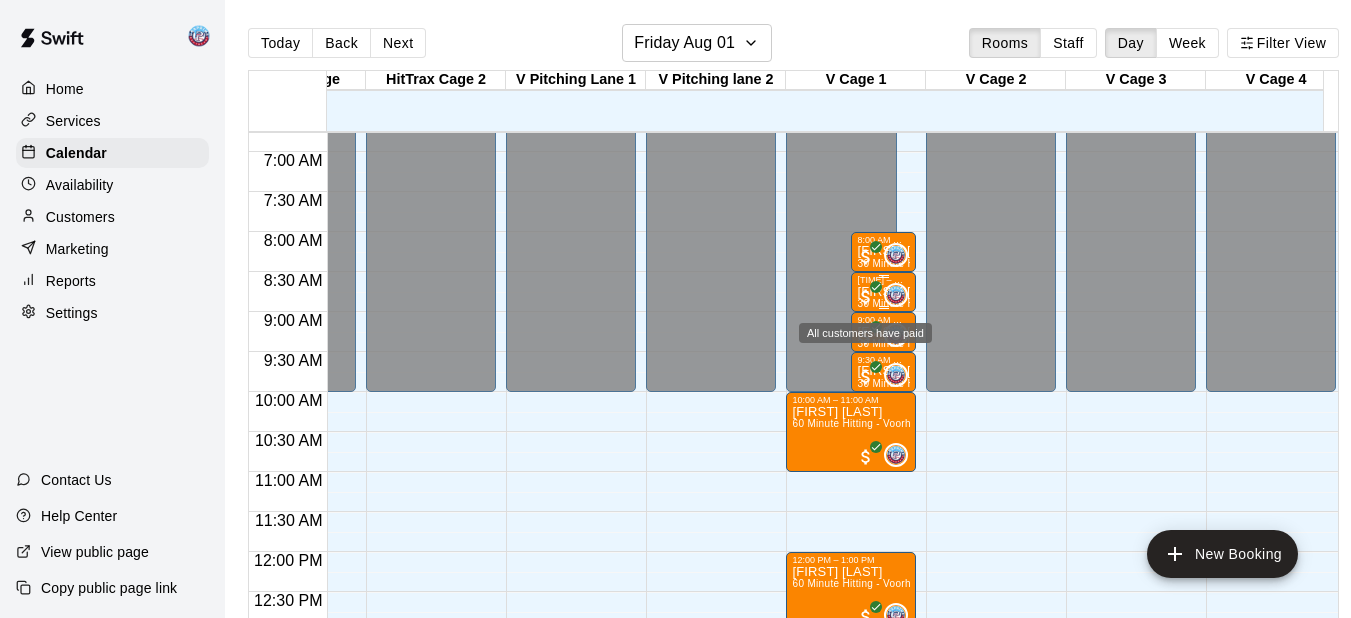 click at bounding box center (866, 297) 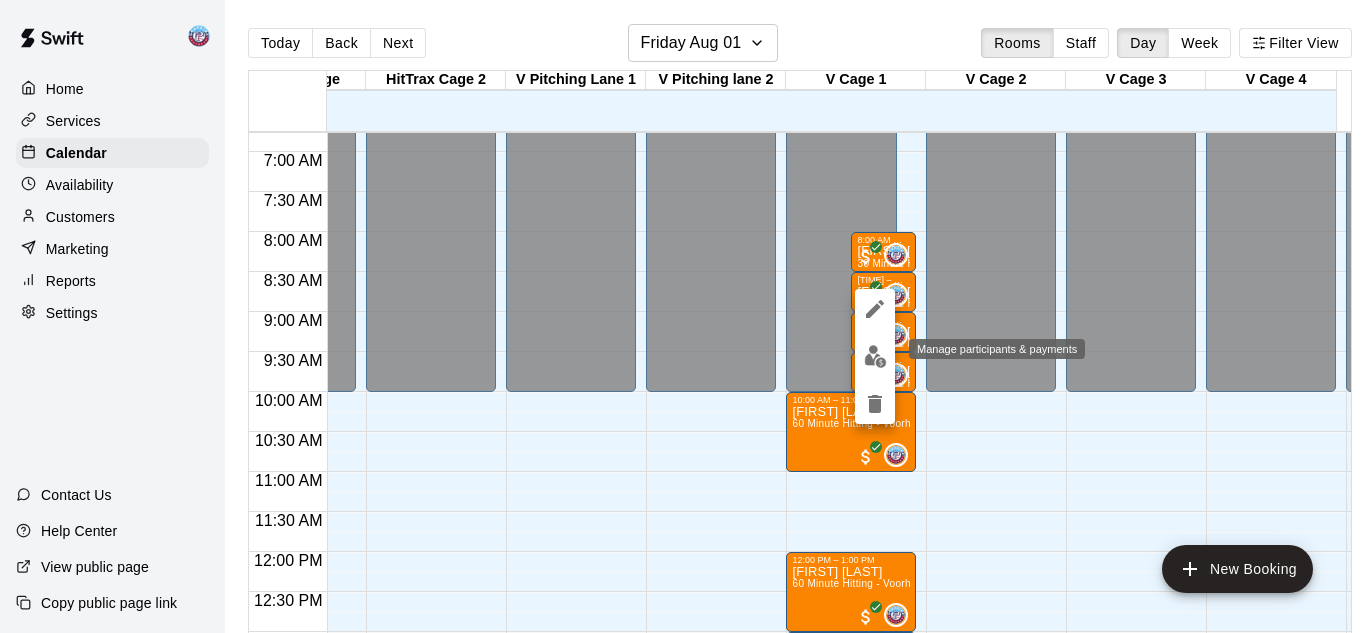 click at bounding box center [875, 356] 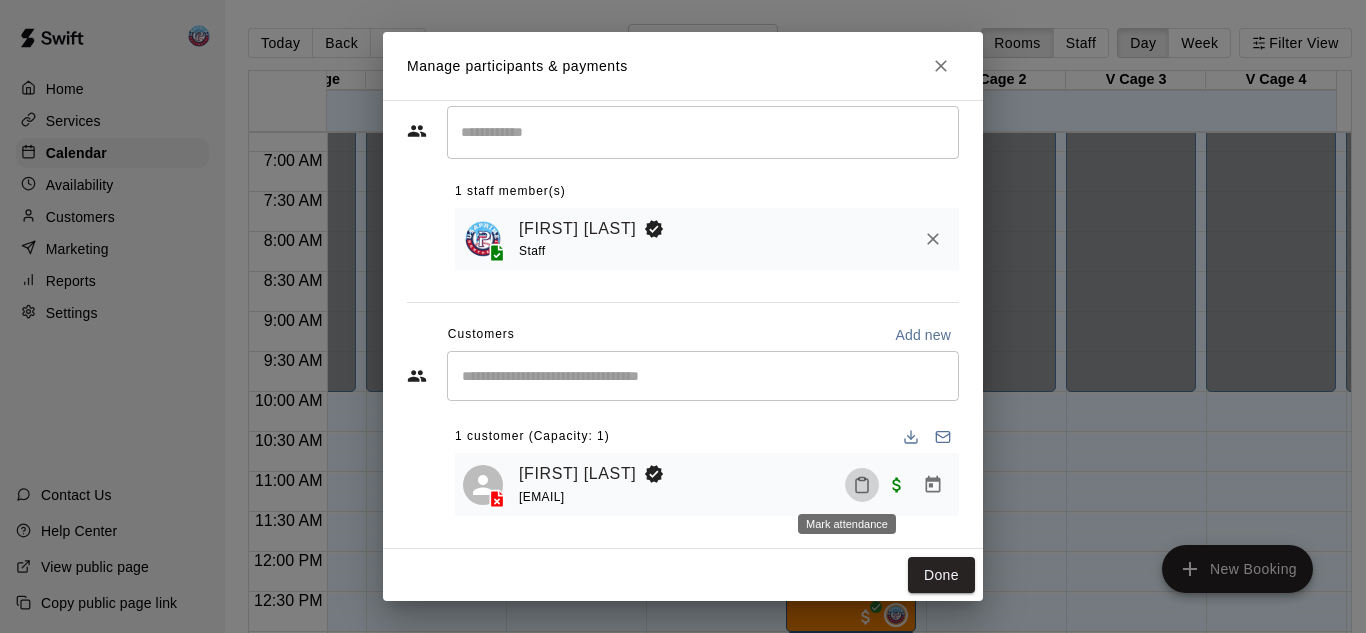 click 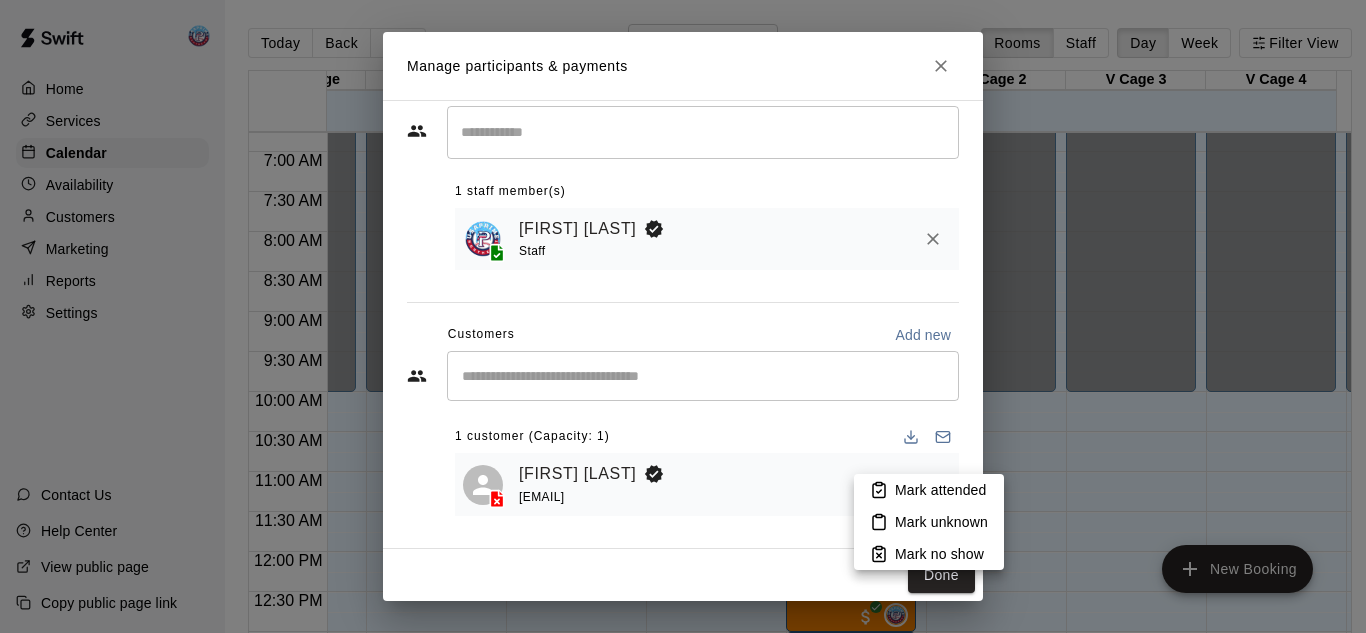 click 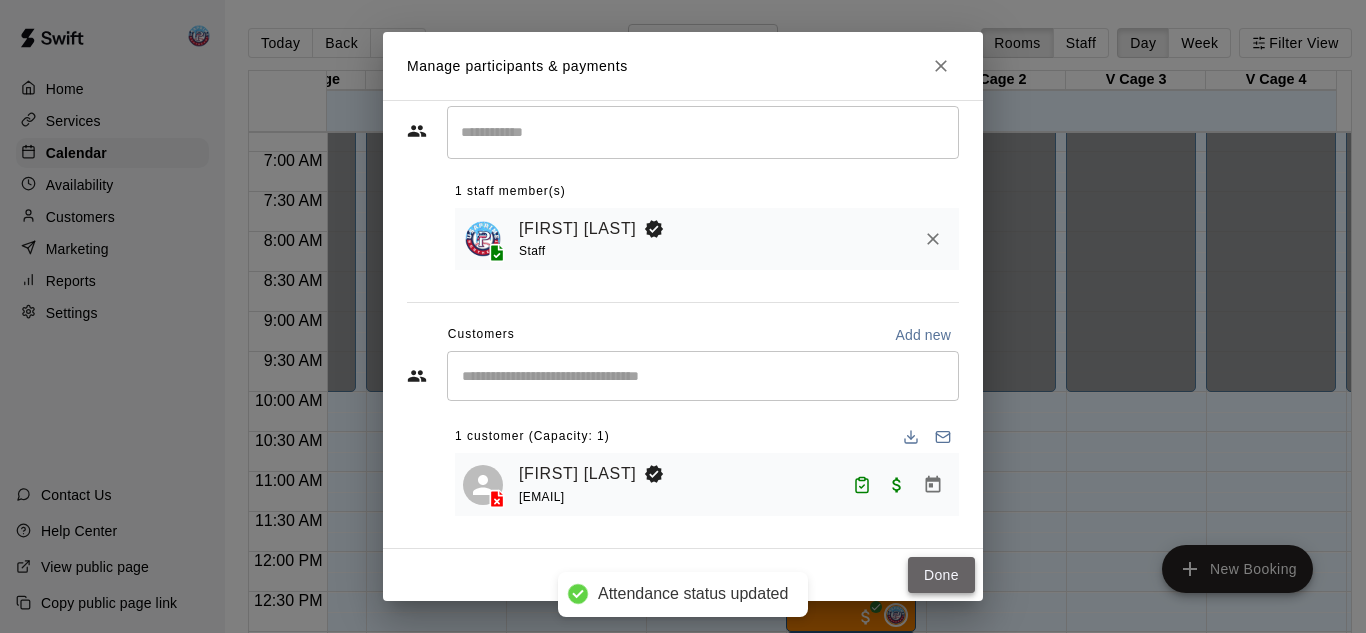 click on "Done" at bounding box center (941, 575) 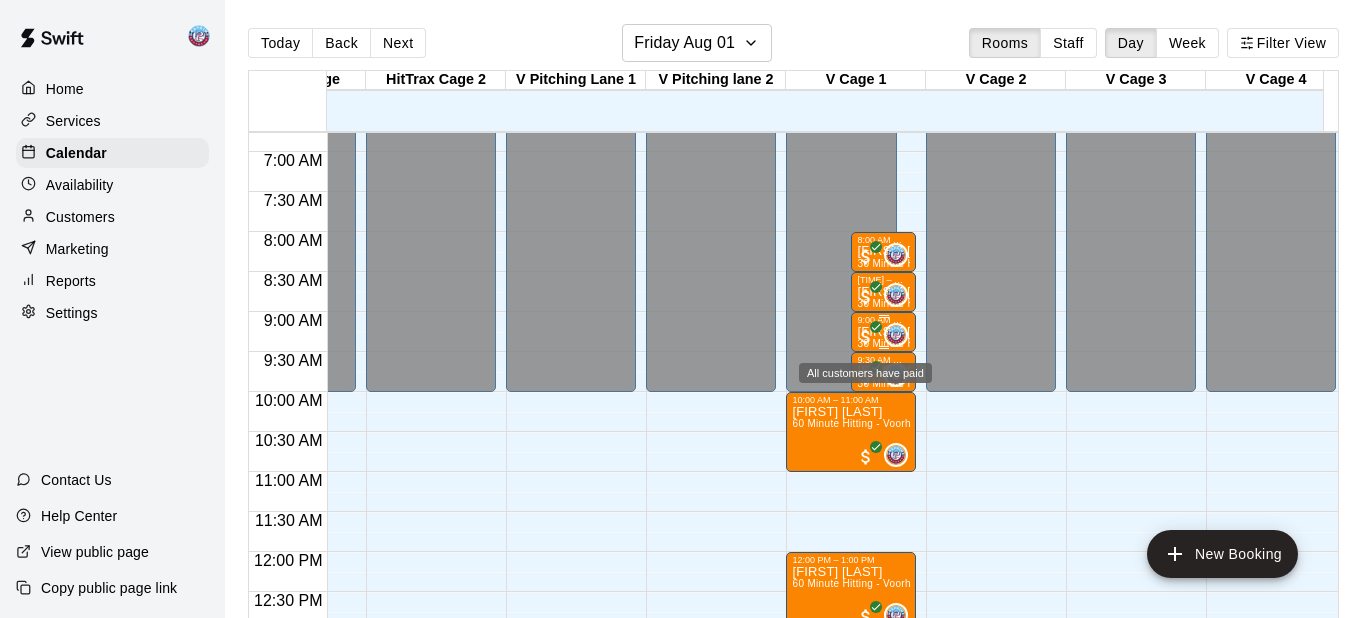 click at bounding box center (866, 337) 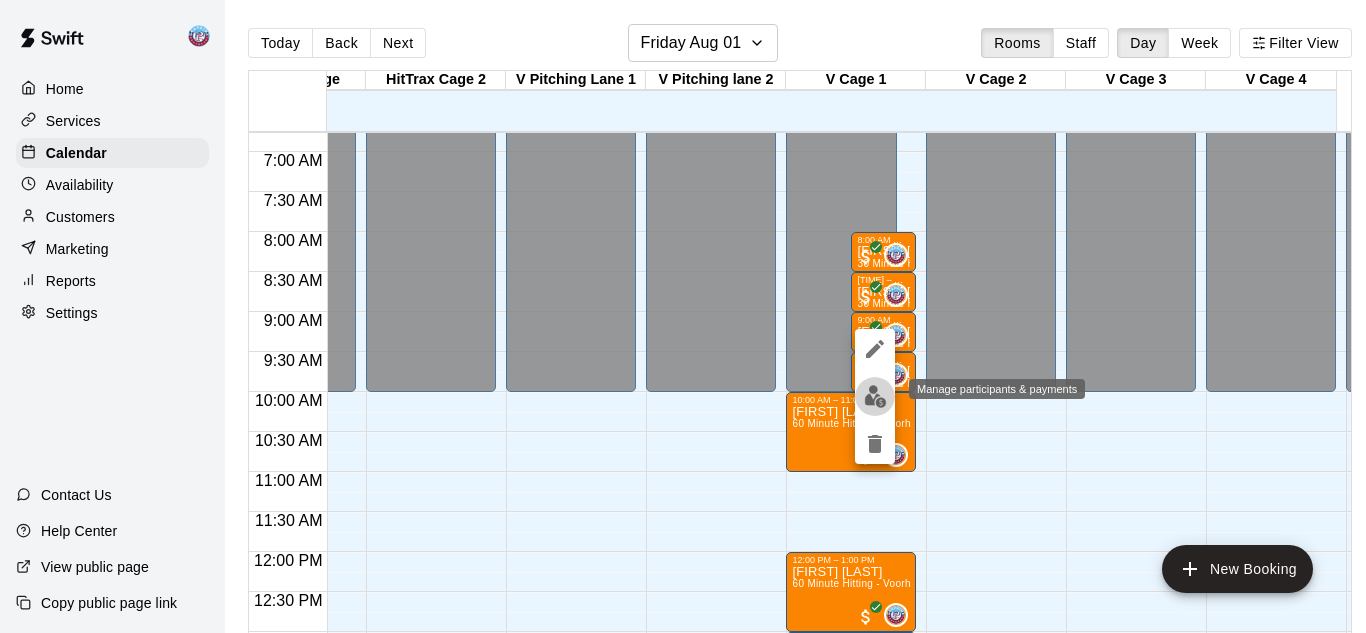 click at bounding box center (875, 396) 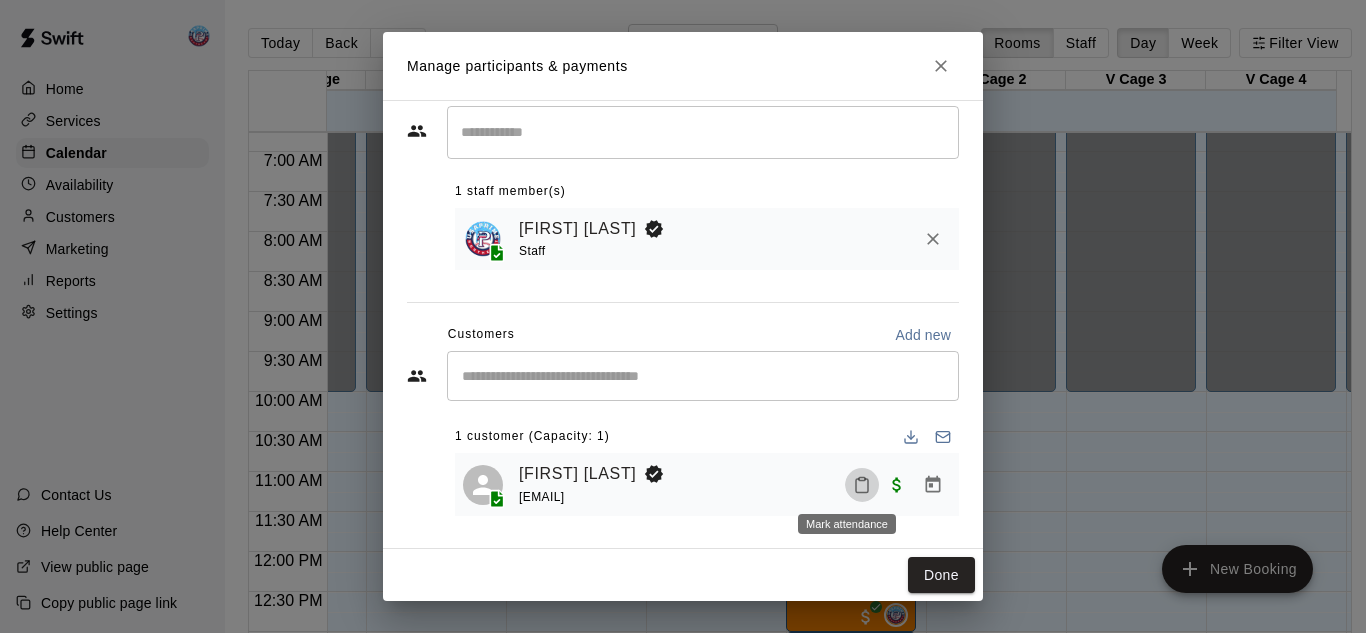click 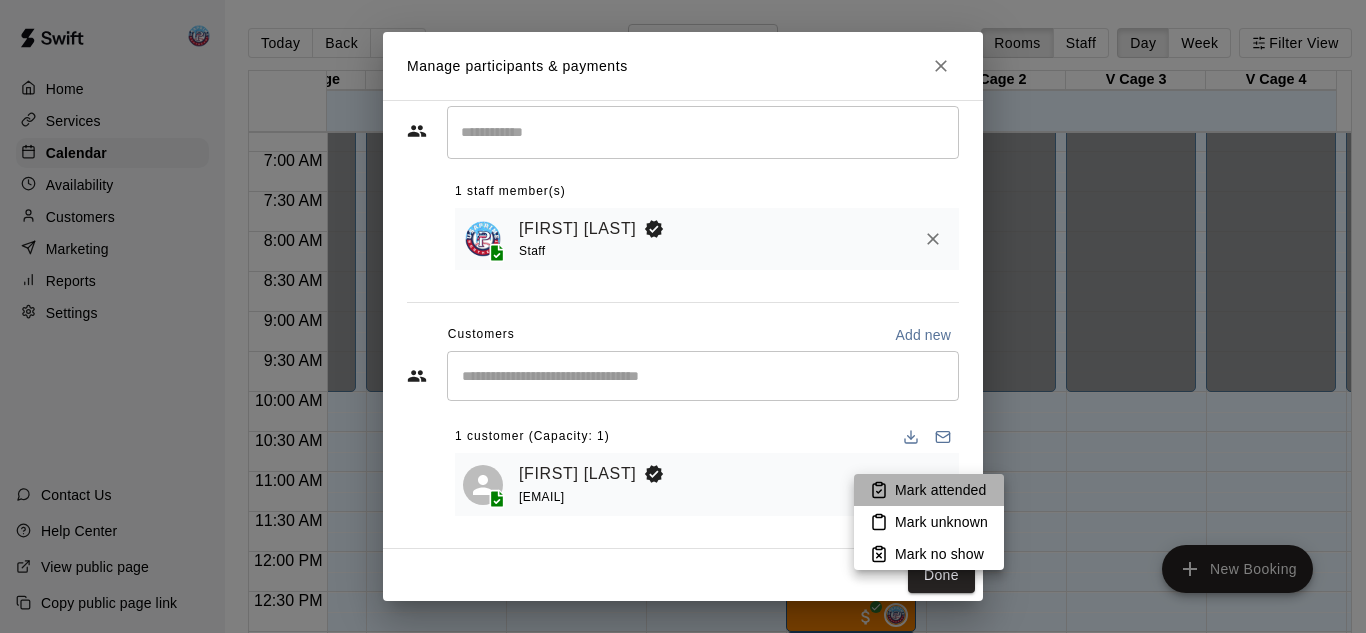click on "Mark attended" at bounding box center (929, 490) 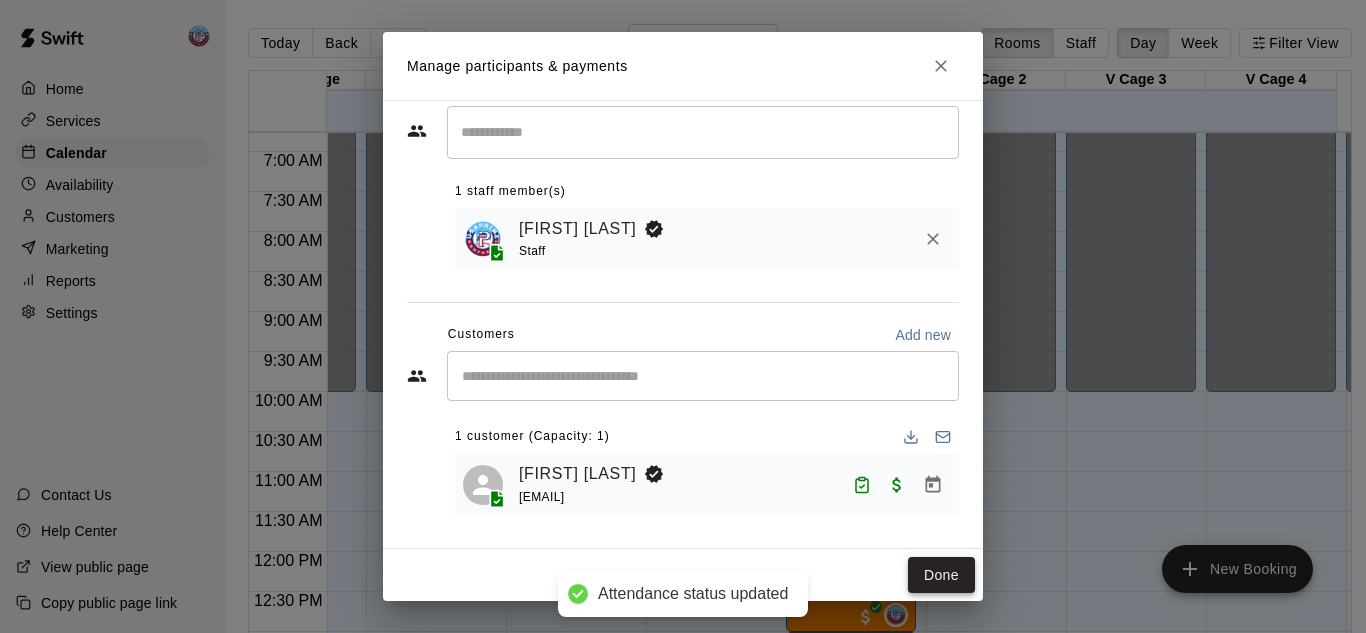 click on "Done" at bounding box center [941, 575] 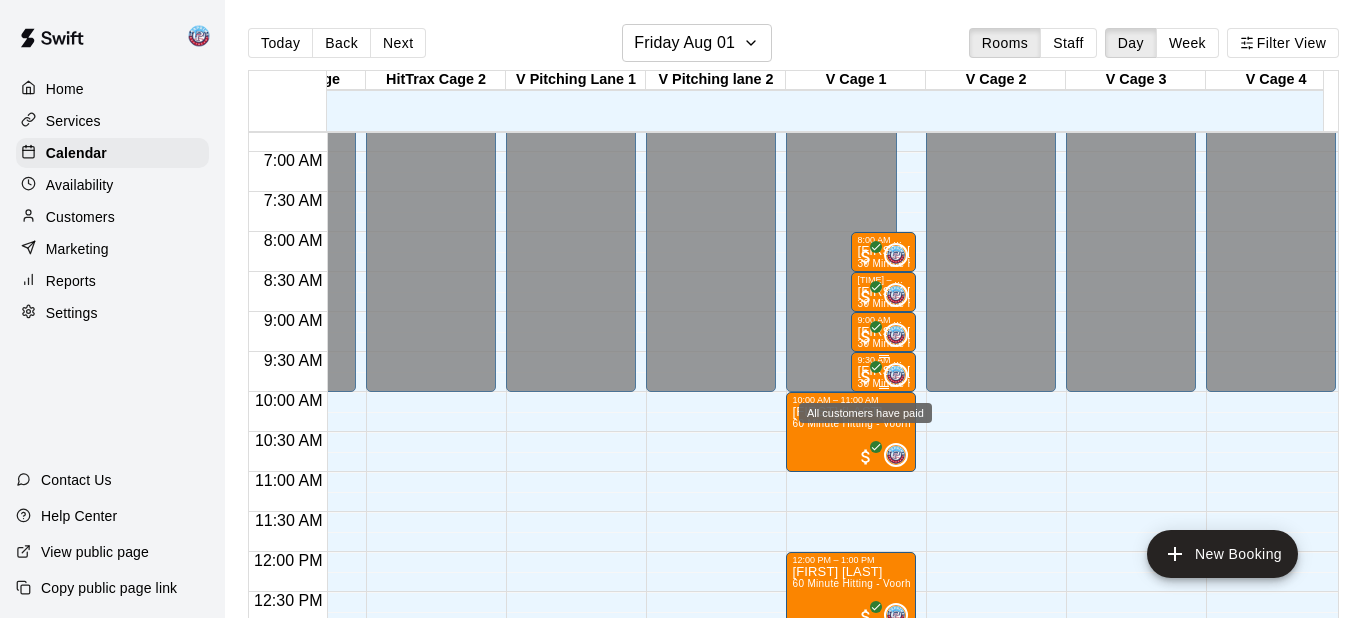 click at bounding box center (866, 377) 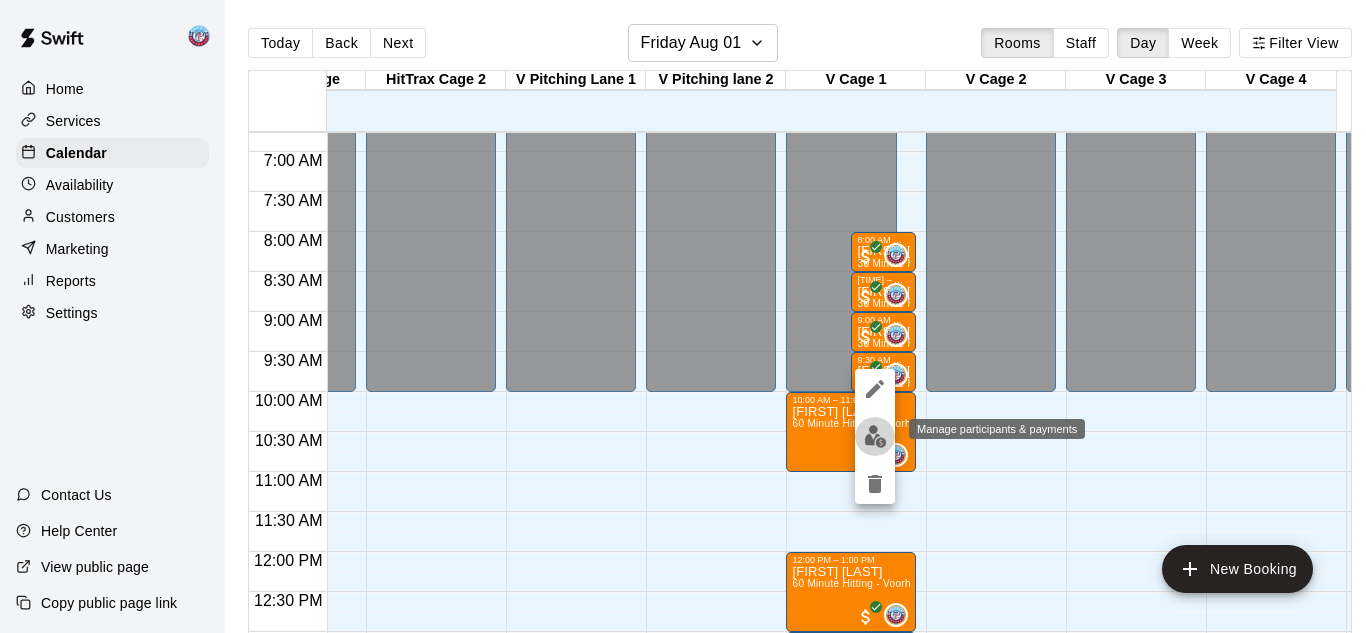 click at bounding box center (875, 436) 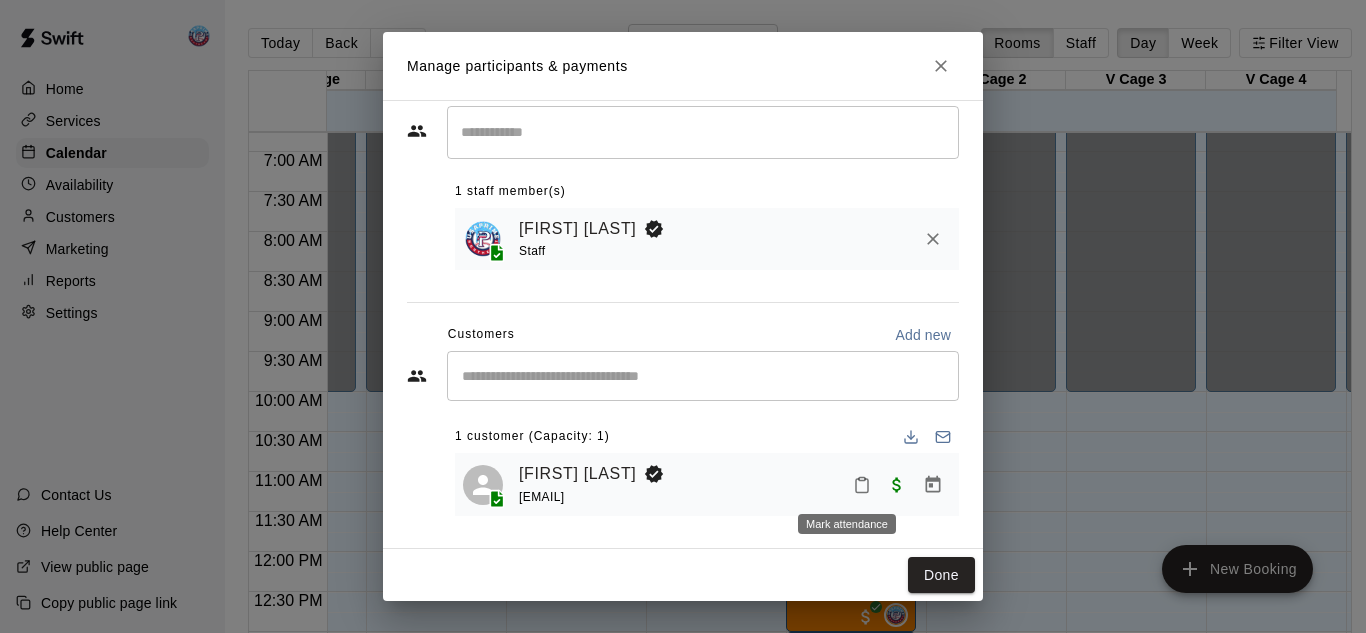 click 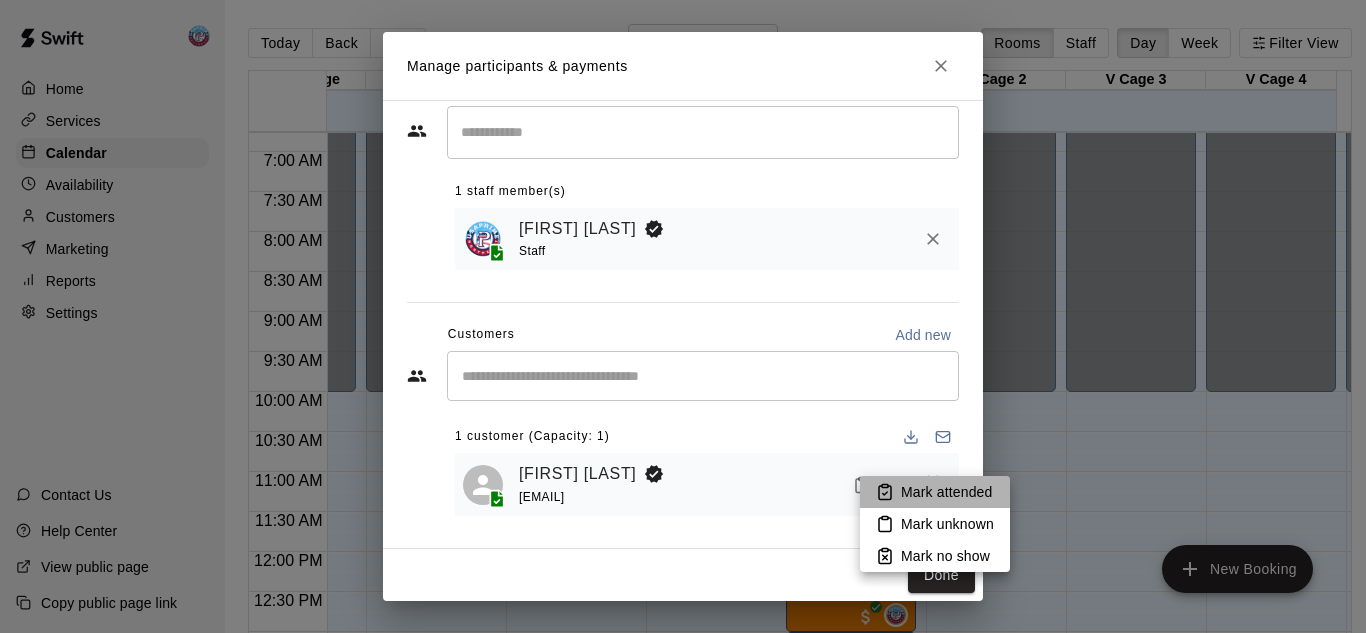 click 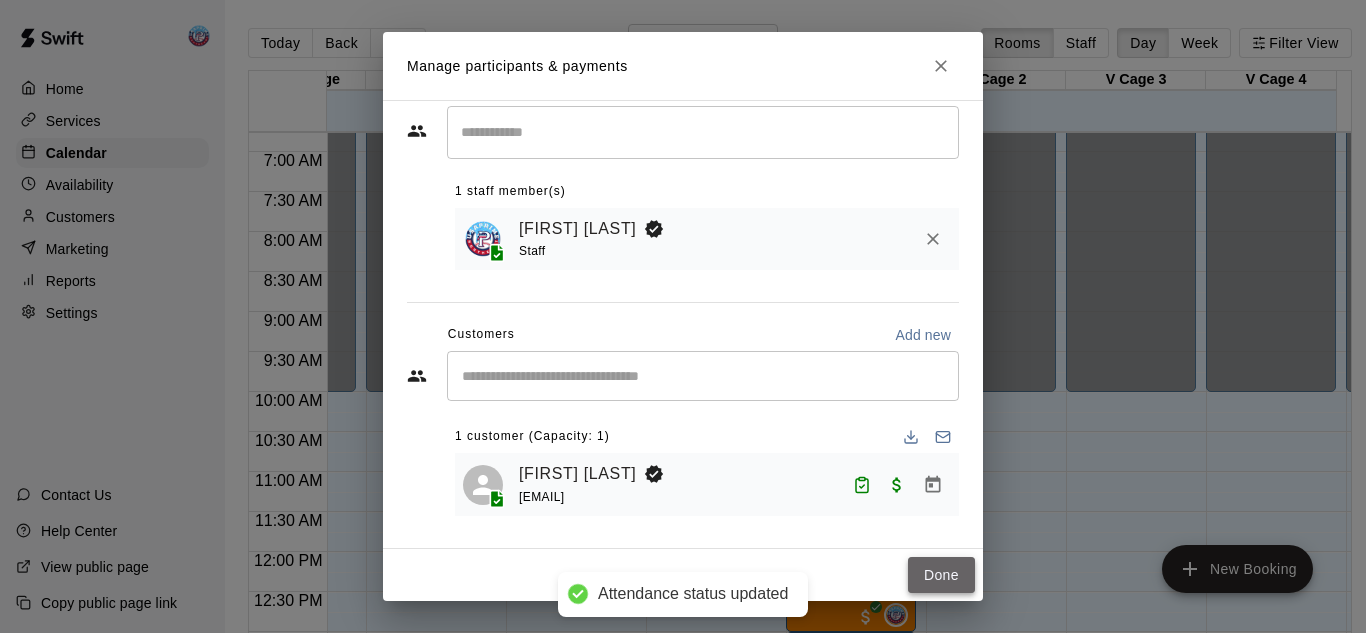 click on "Done" at bounding box center [941, 575] 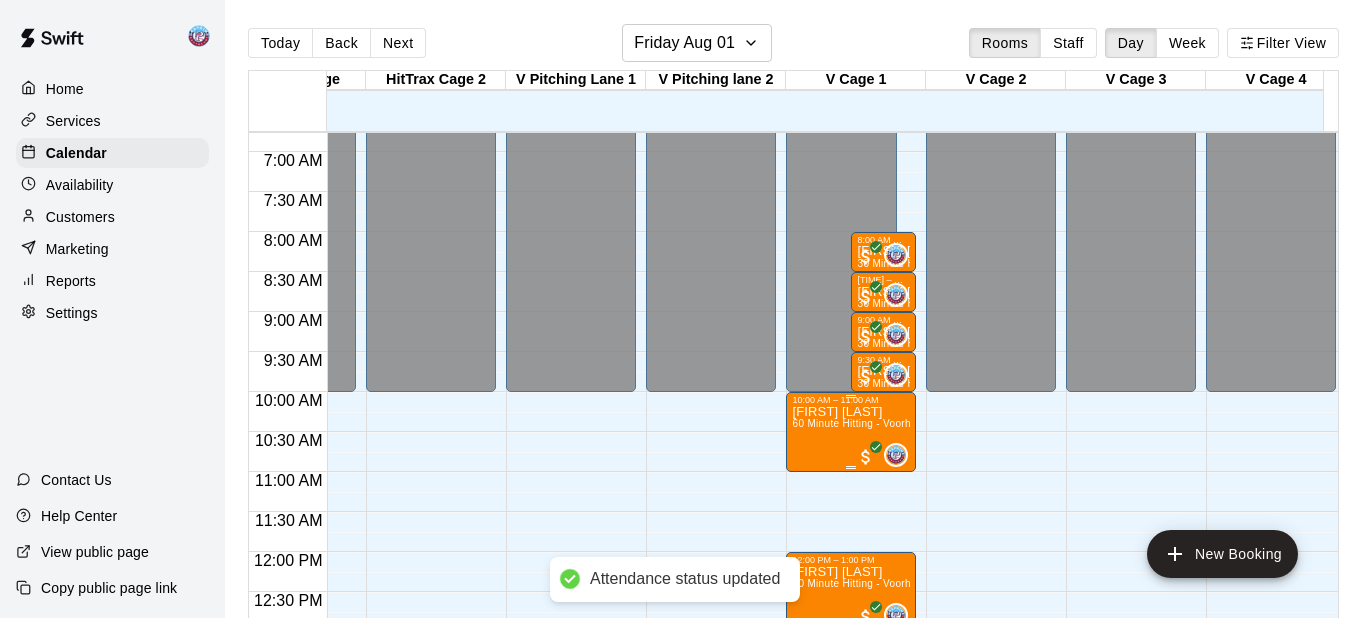 click on "[FIRST] [LAST] 60 Minute Hitting - [CITY]" at bounding box center (851, 714) 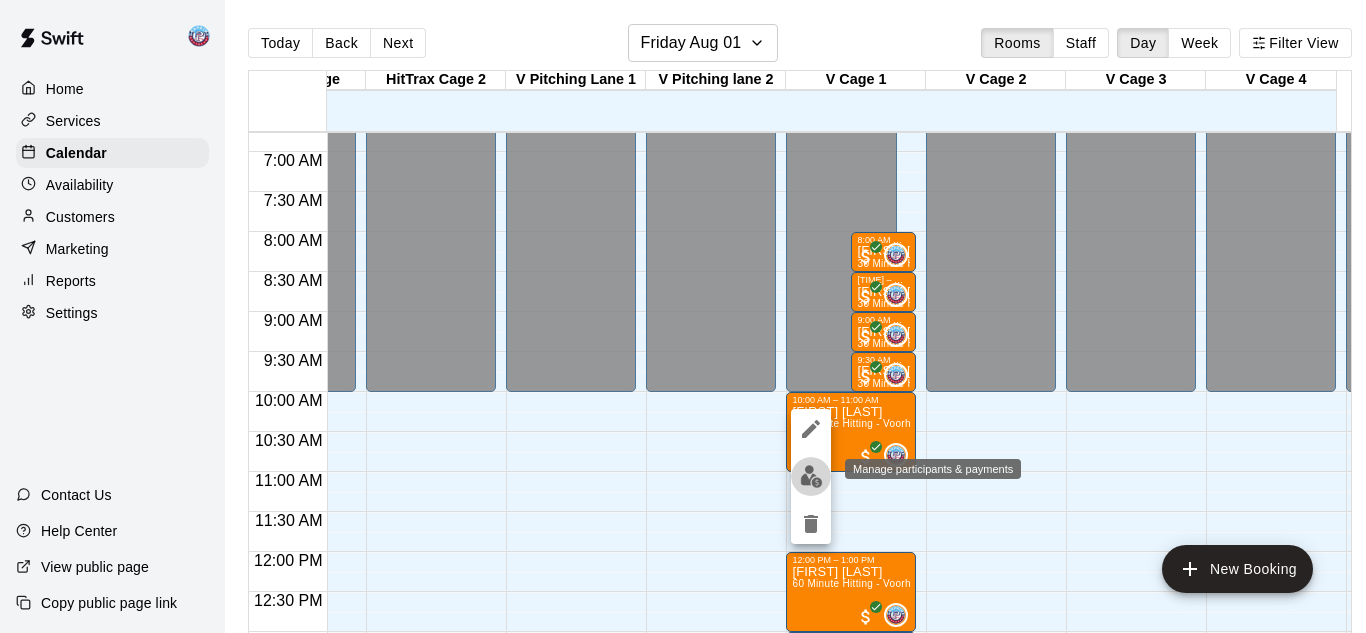 click at bounding box center [811, 476] 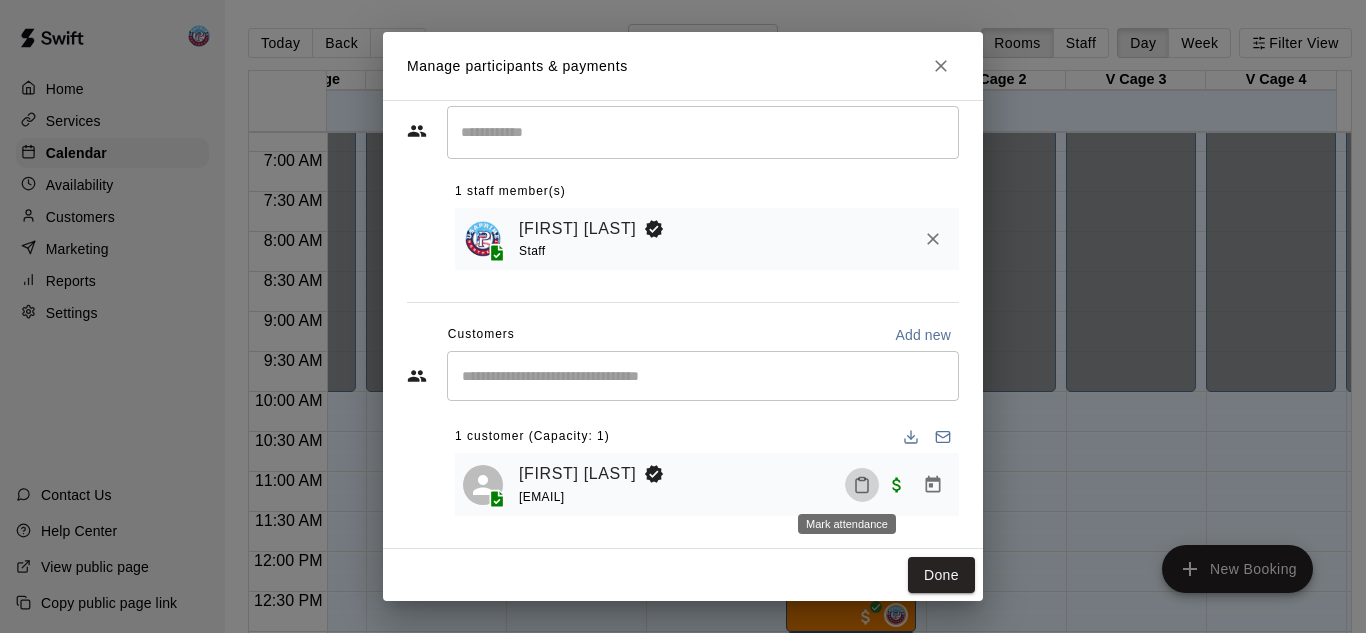 click 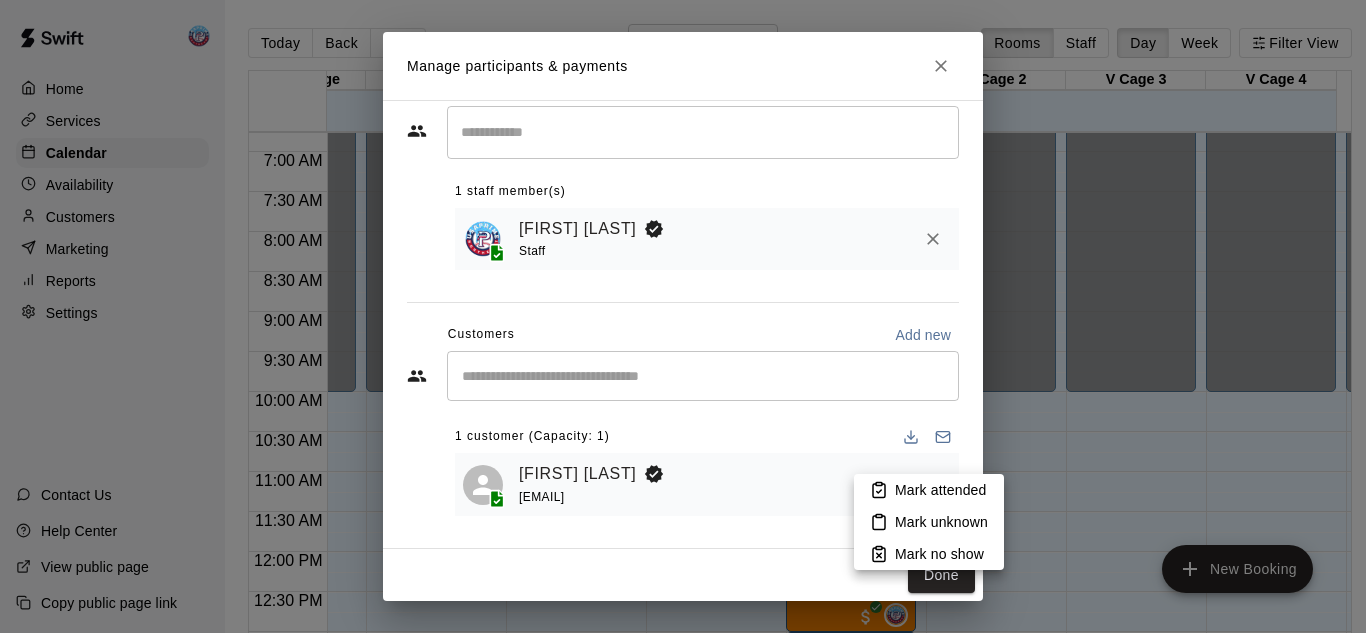 click 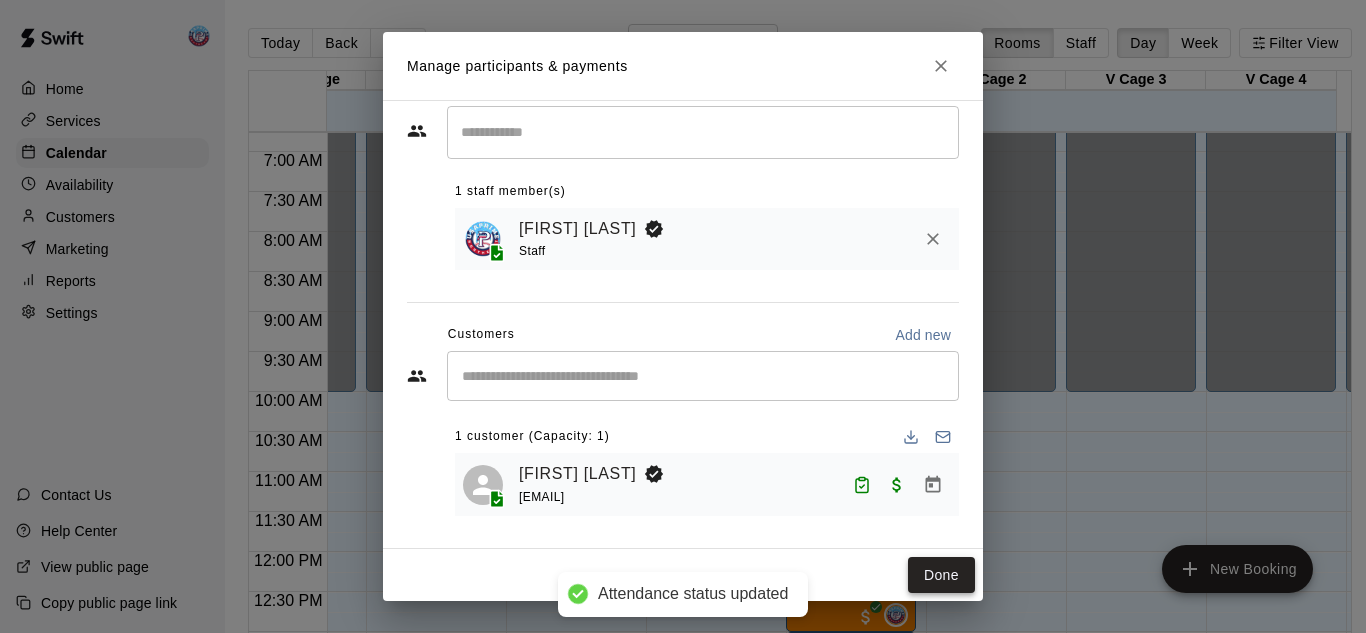click on "Done" at bounding box center (941, 575) 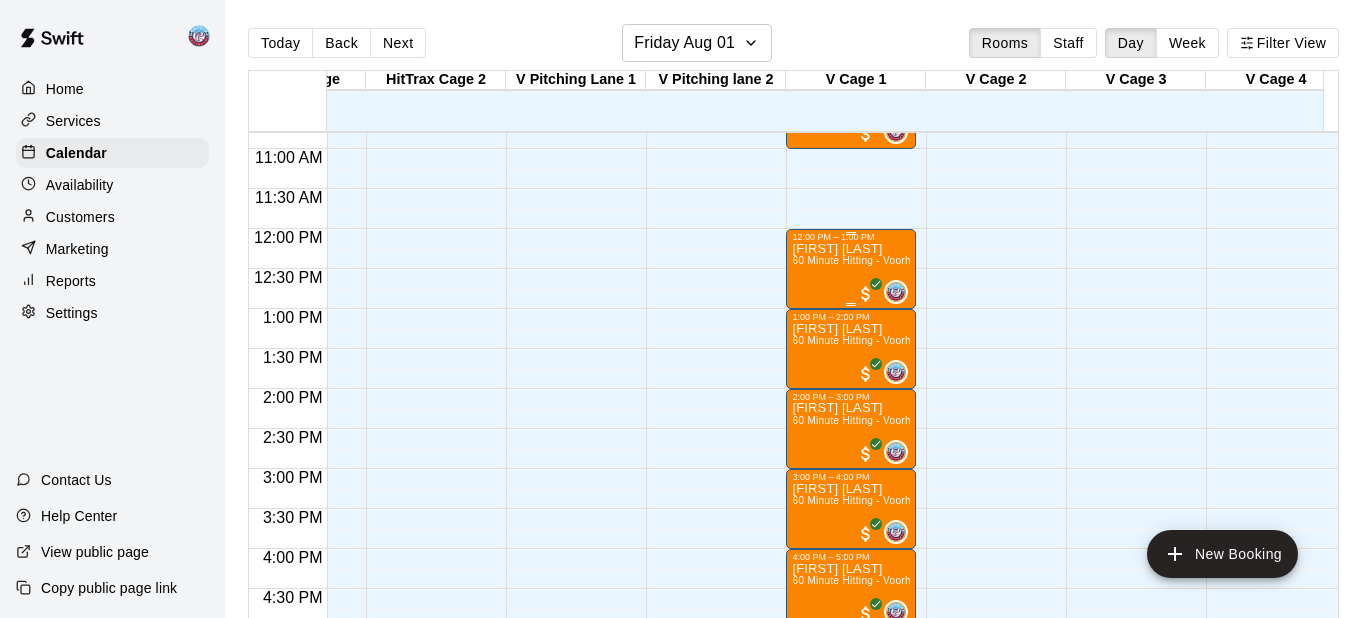 click on "[FIRST] [LAST] 60 Minute Hitting - [CITY]" at bounding box center (851, 551) 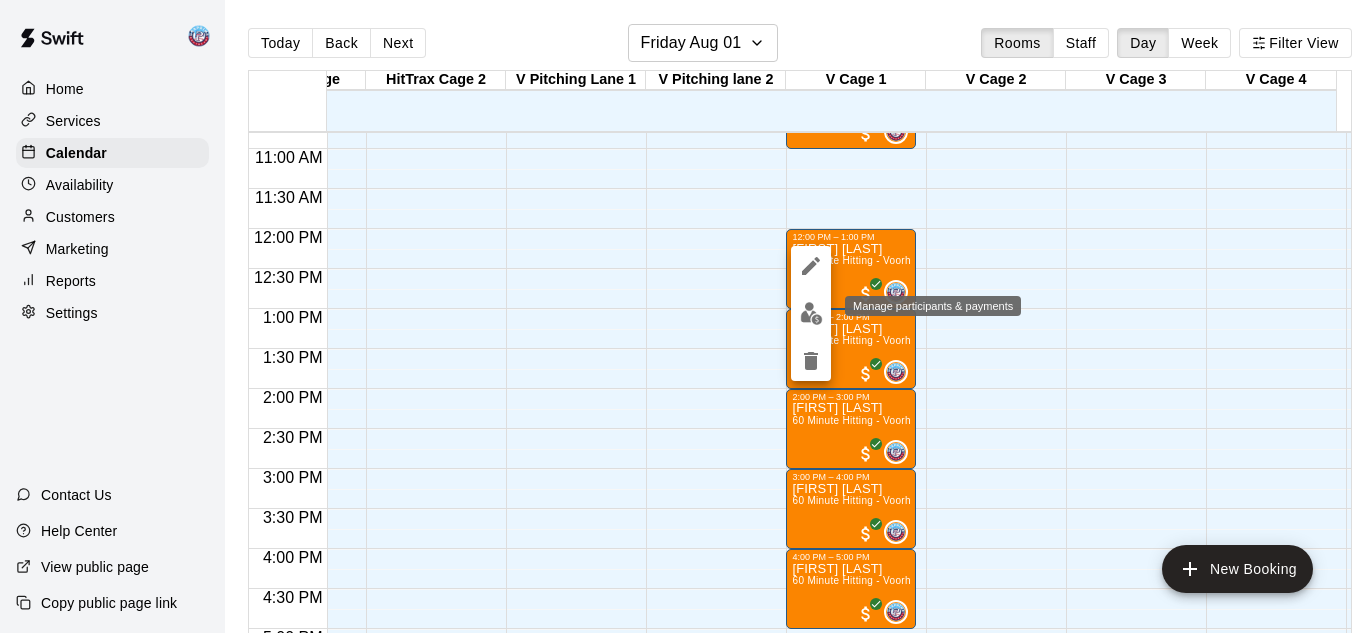 click at bounding box center (811, 313) 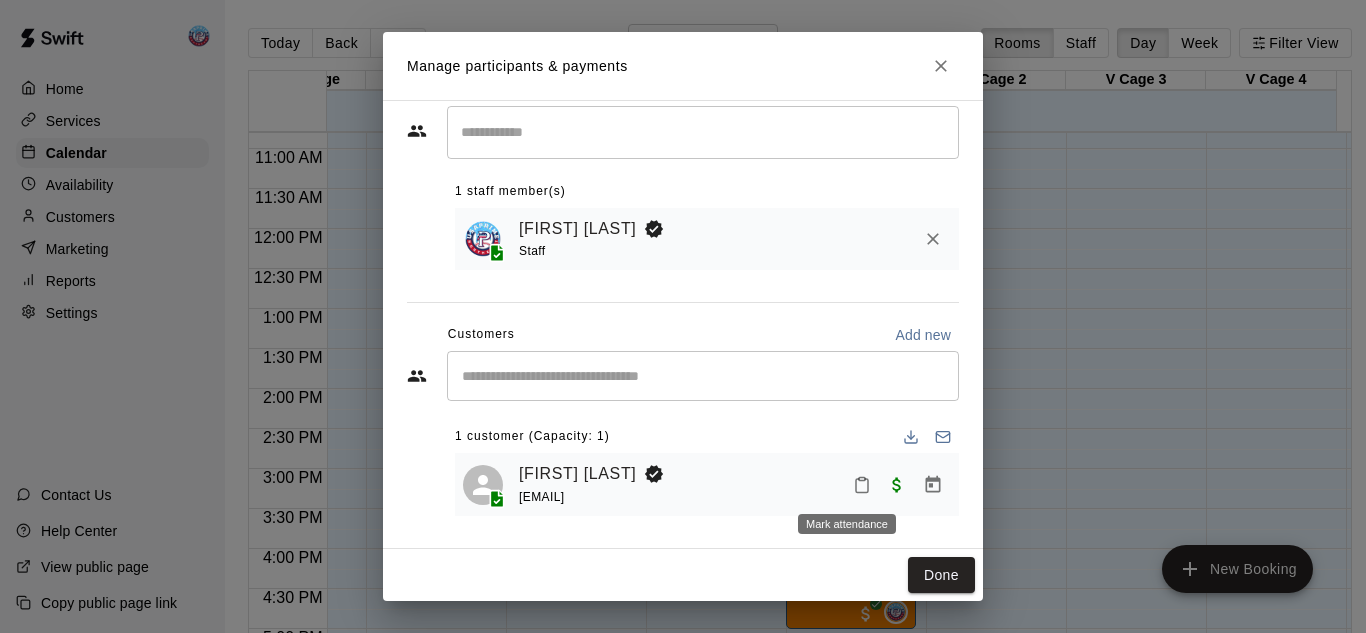 click 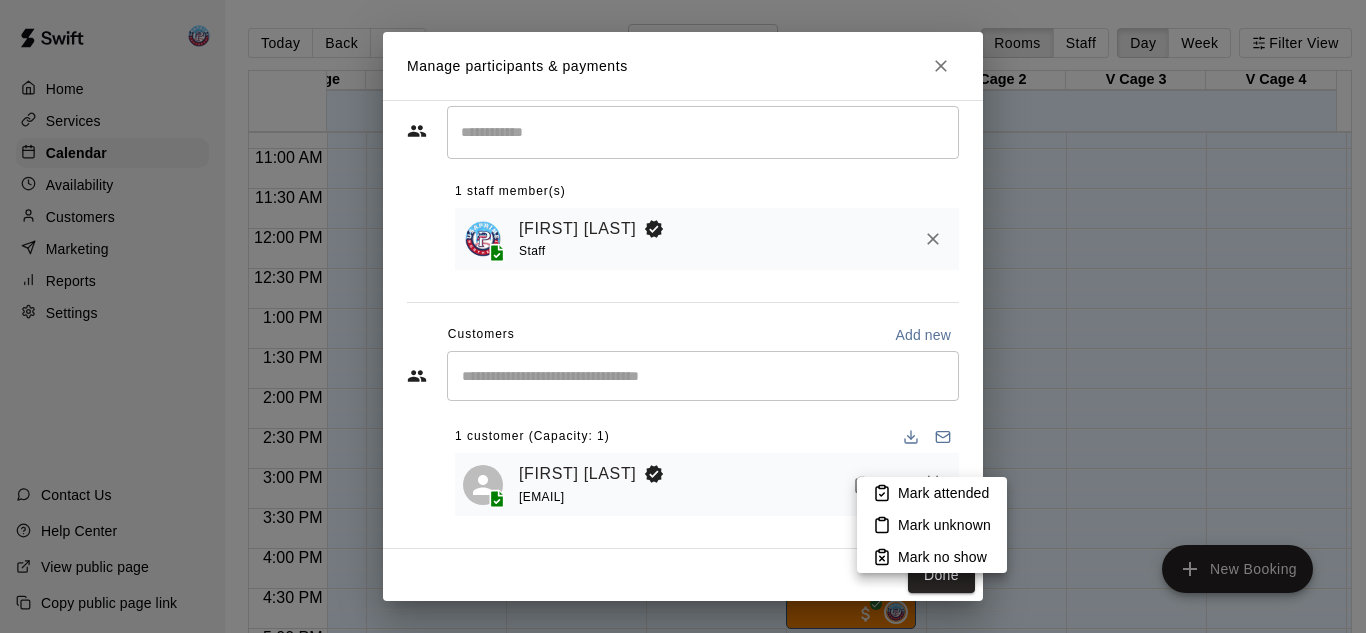 click 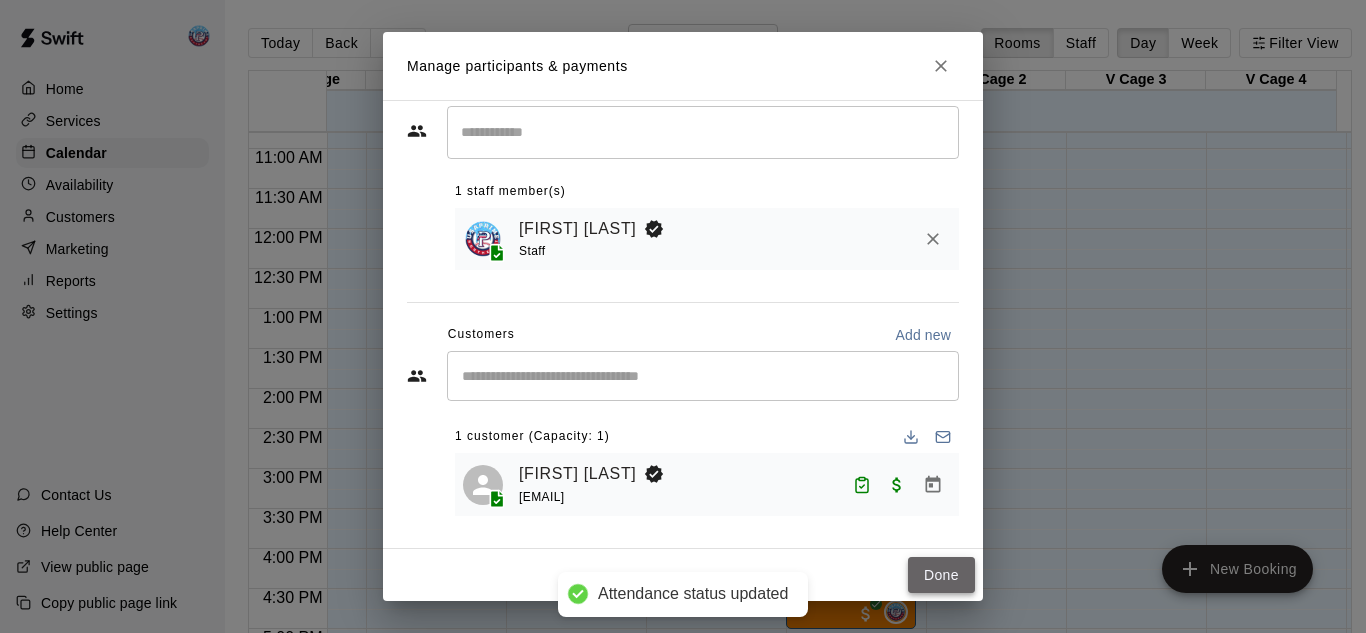 click on "Done" at bounding box center [941, 575] 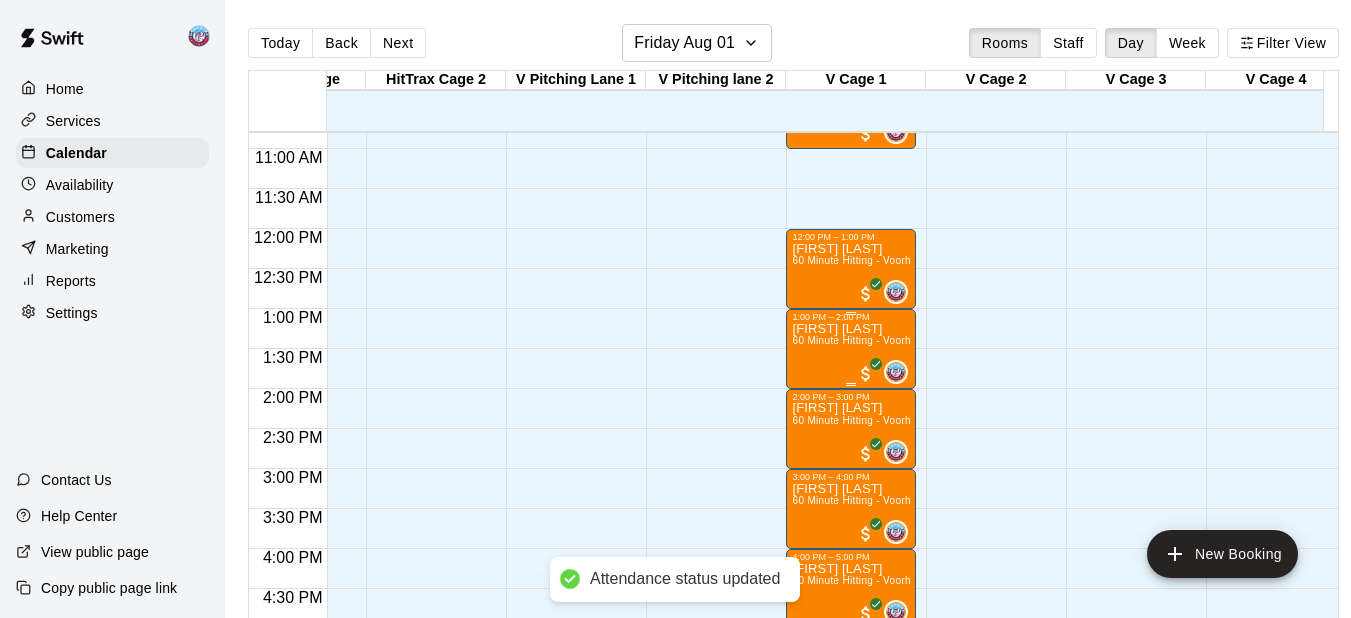 click on "60 Minute Hitting - Voorhees" at bounding box center (860, 340) 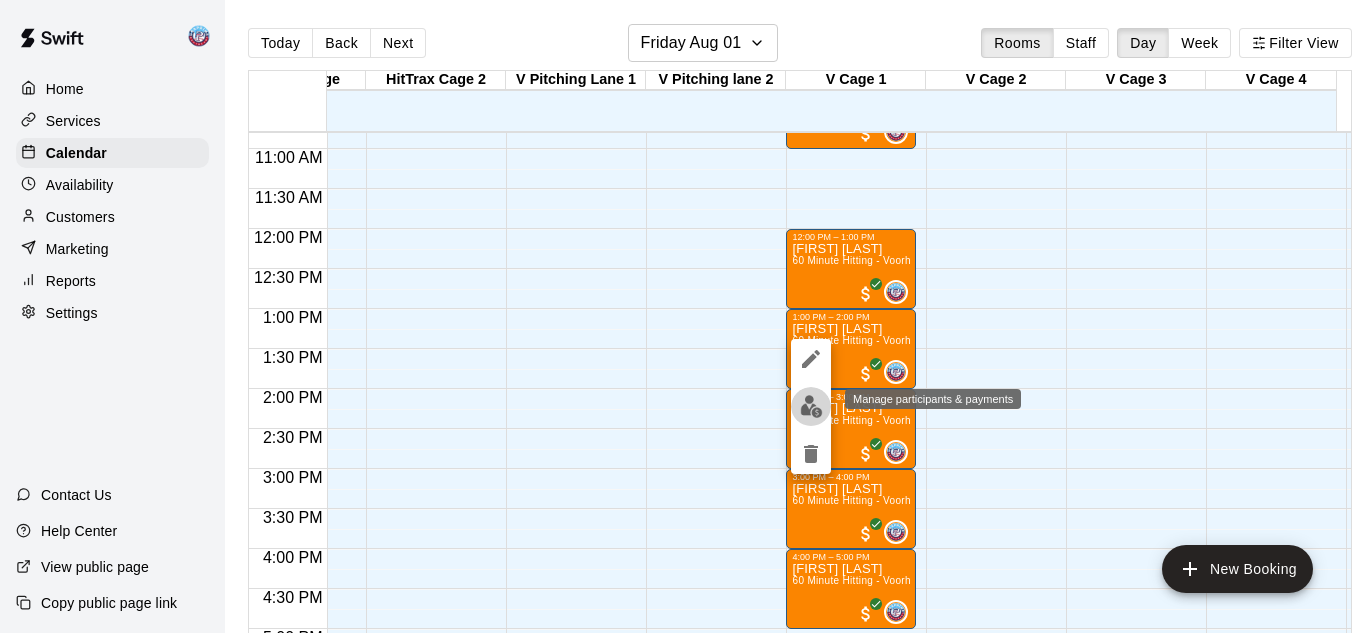 click at bounding box center [811, 406] 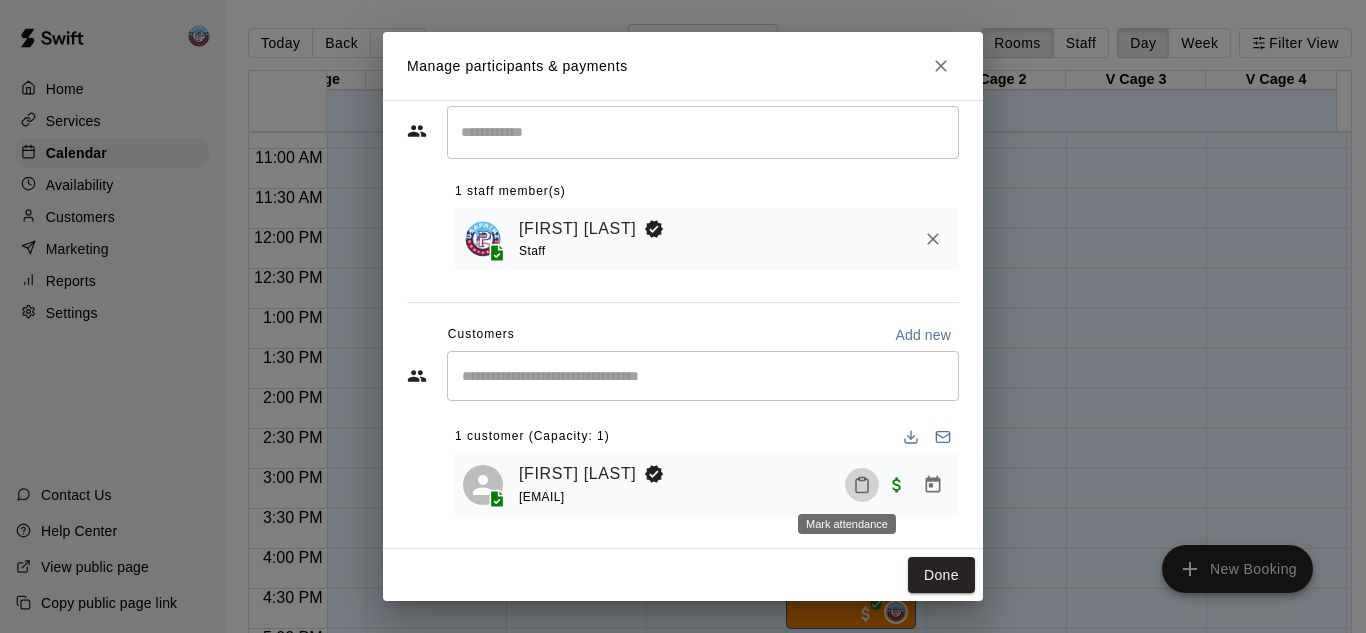 click at bounding box center [862, 485] 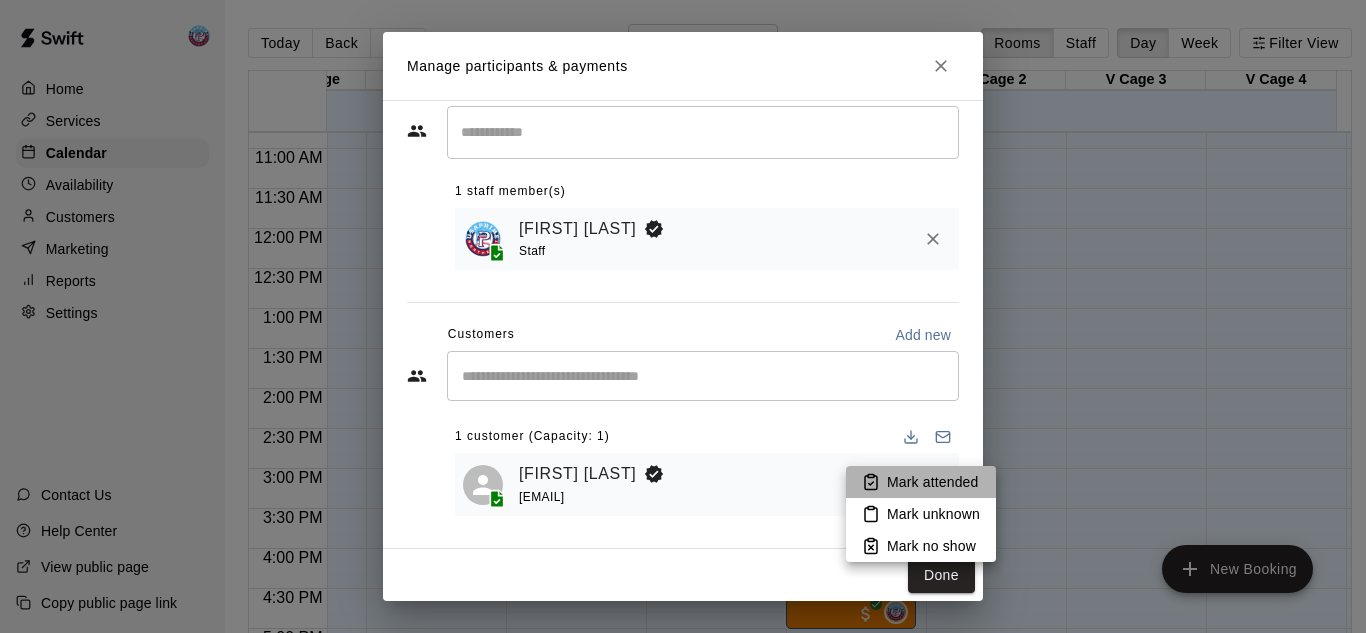 click on "Mark attended" at bounding box center [921, 482] 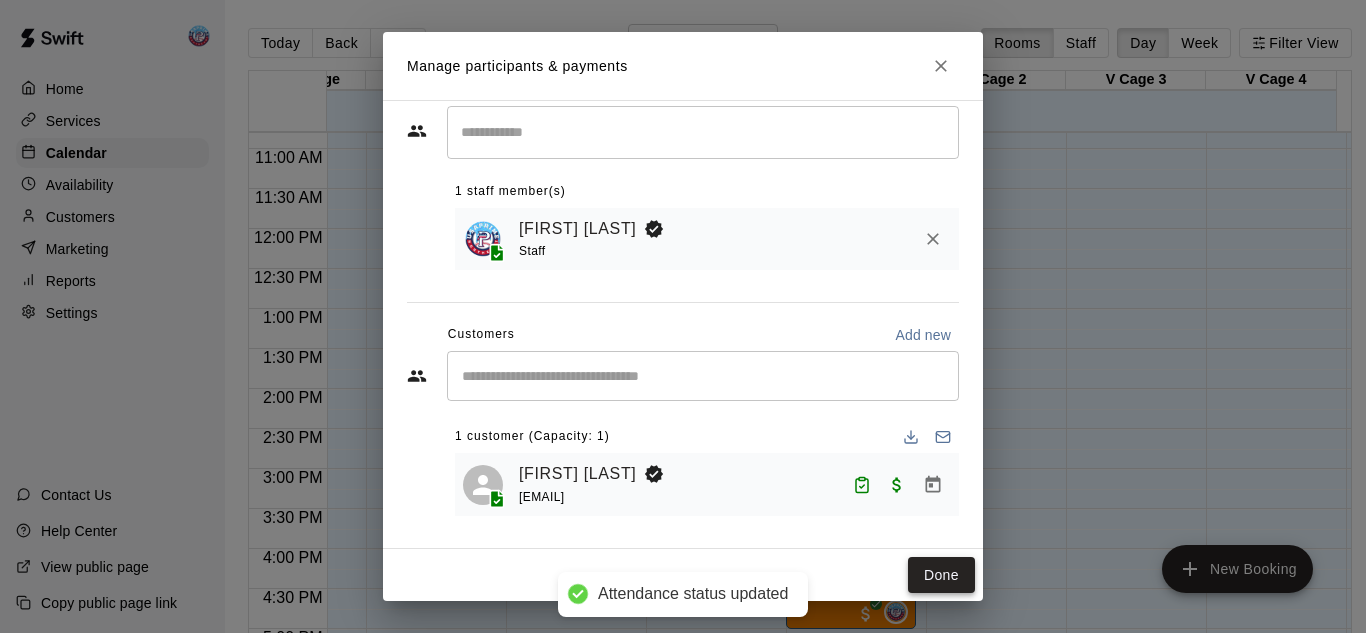 click on "Done" at bounding box center (941, 575) 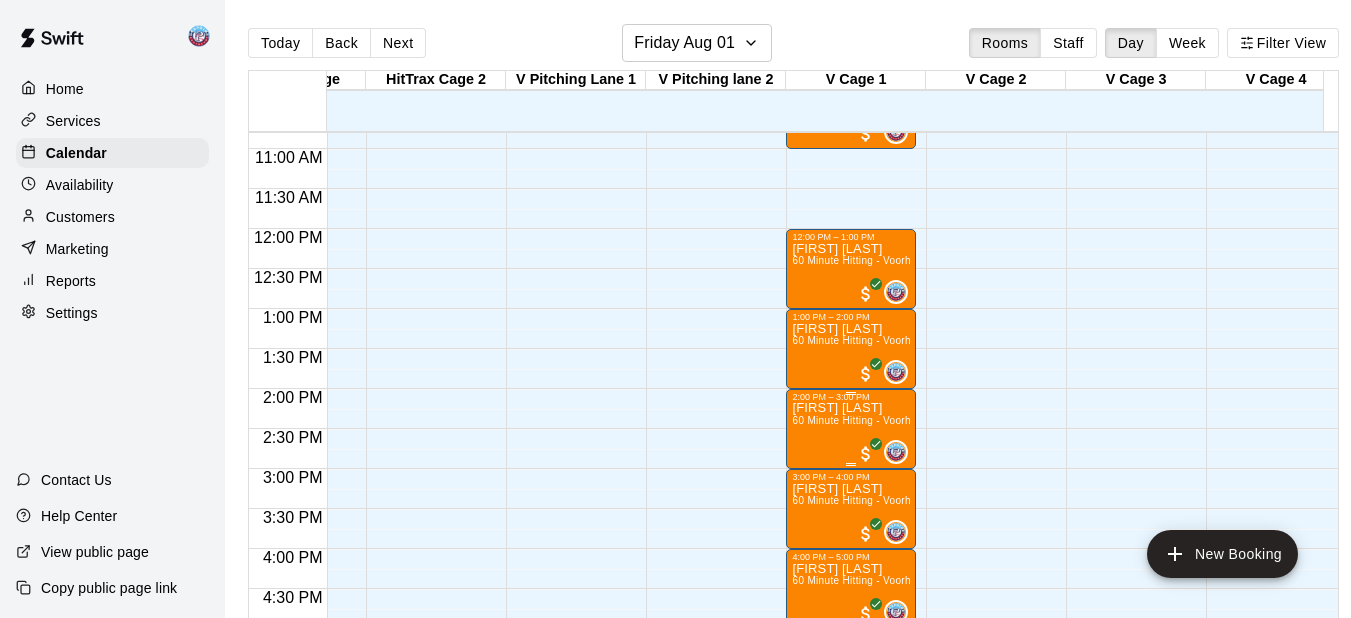 click on "[FIRST] [LAST] 60 Minute Hitting - [CITY]" at bounding box center (851, 711) 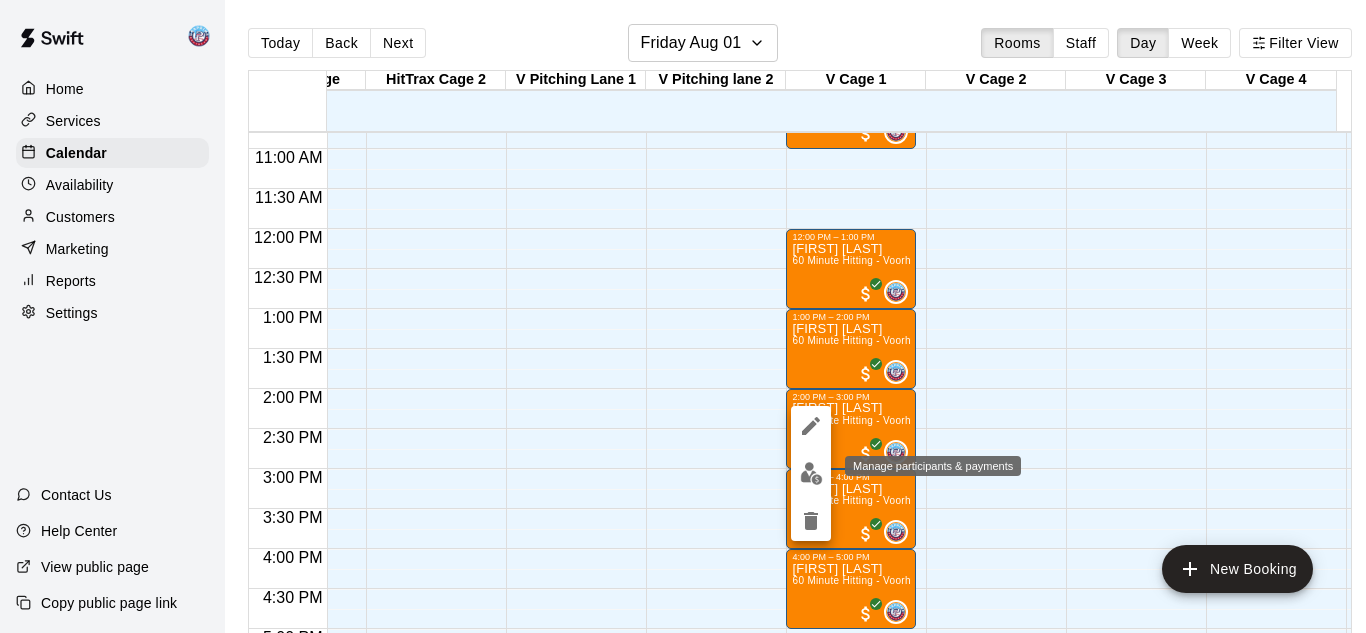 click at bounding box center [811, 473] 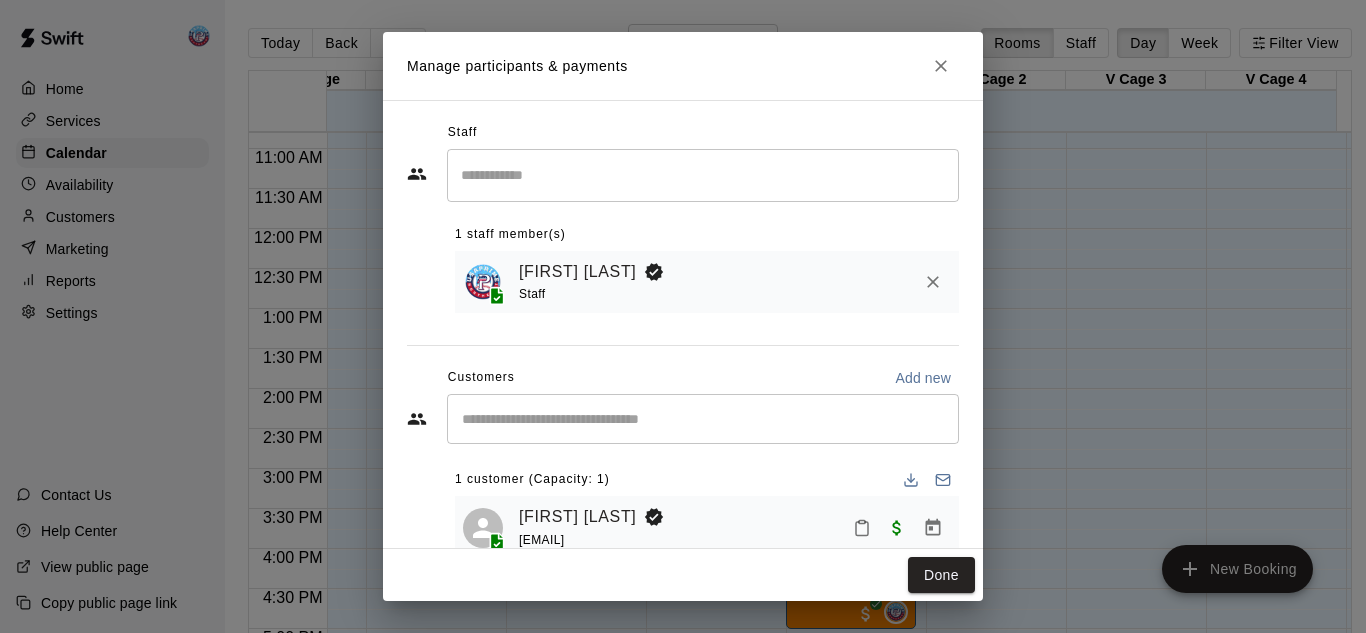 scroll, scrollTop: 49, scrollLeft: 0, axis: vertical 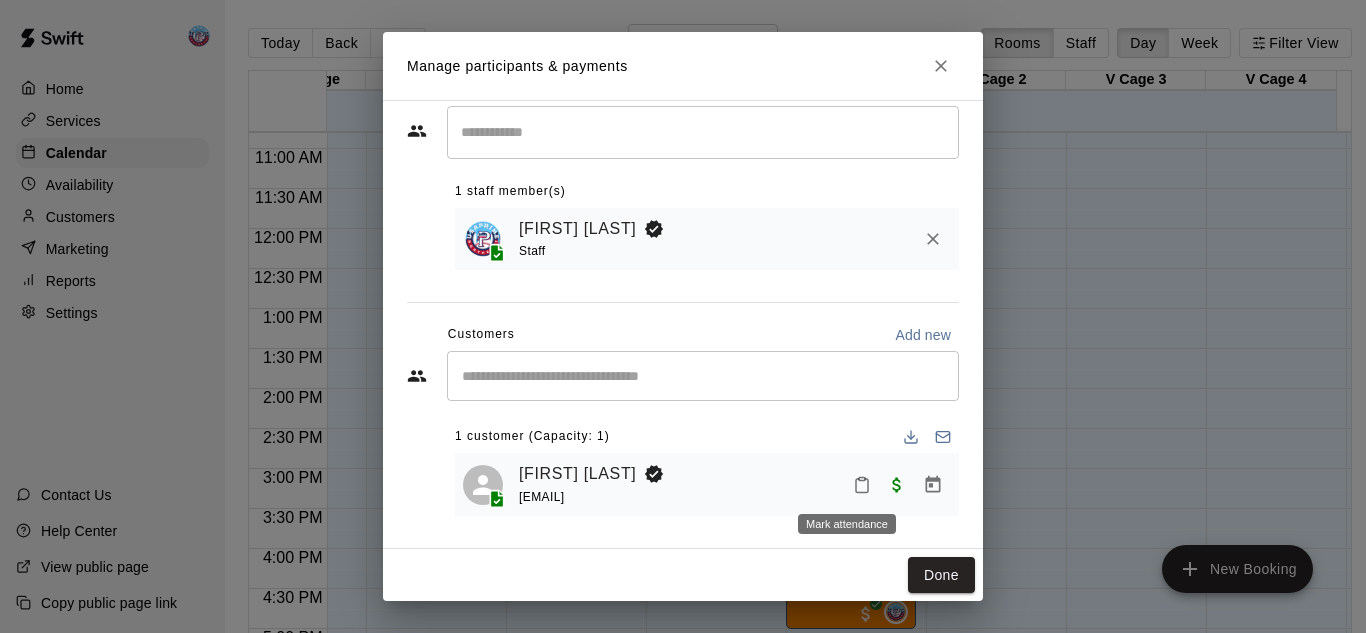 click at bounding box center [862, 485] 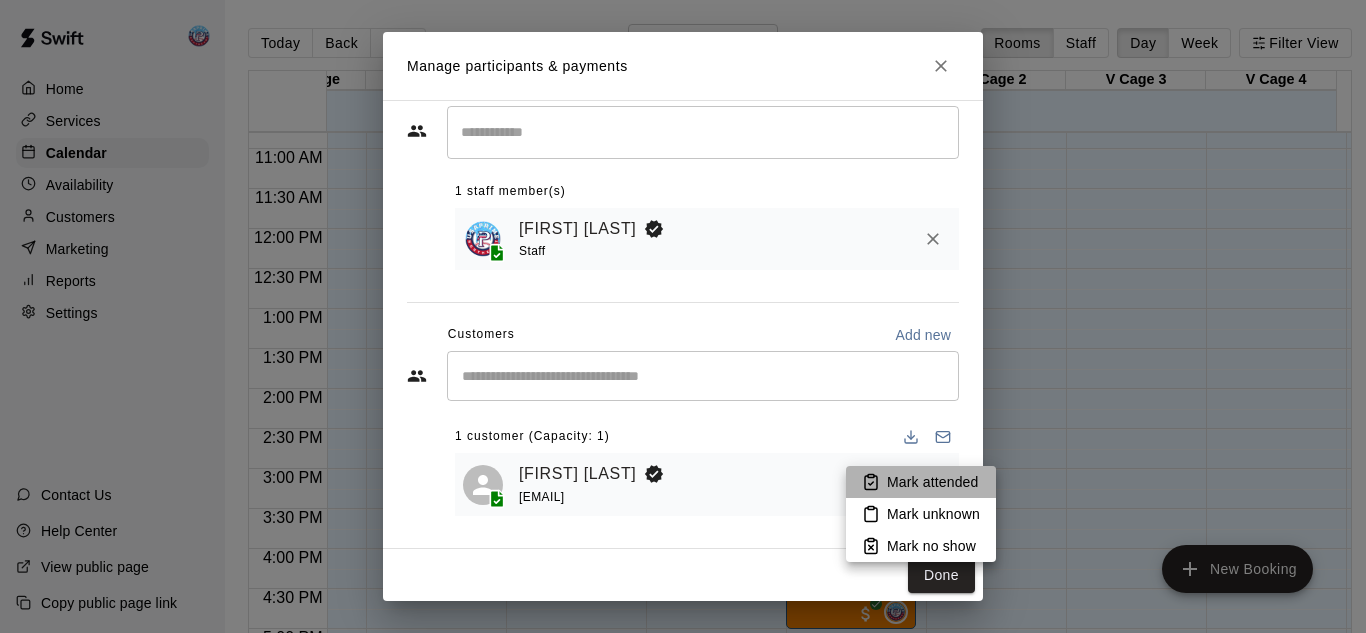click 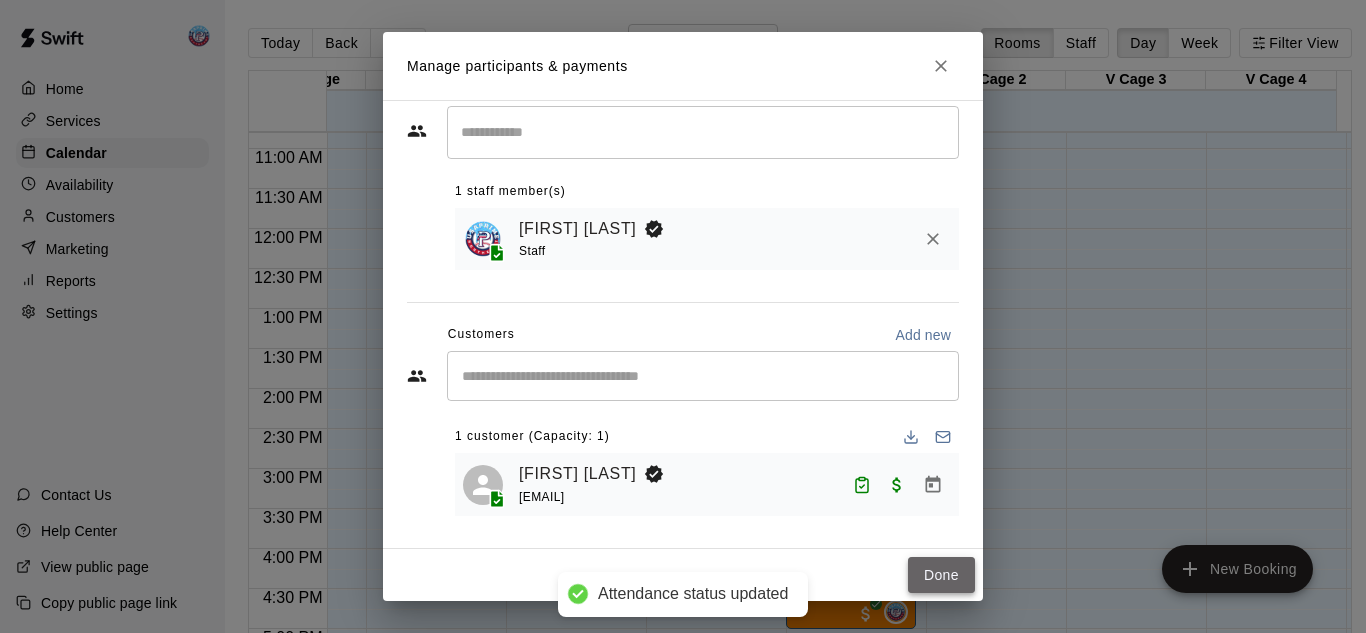 click on "Done" at bounding box center (941, 575) 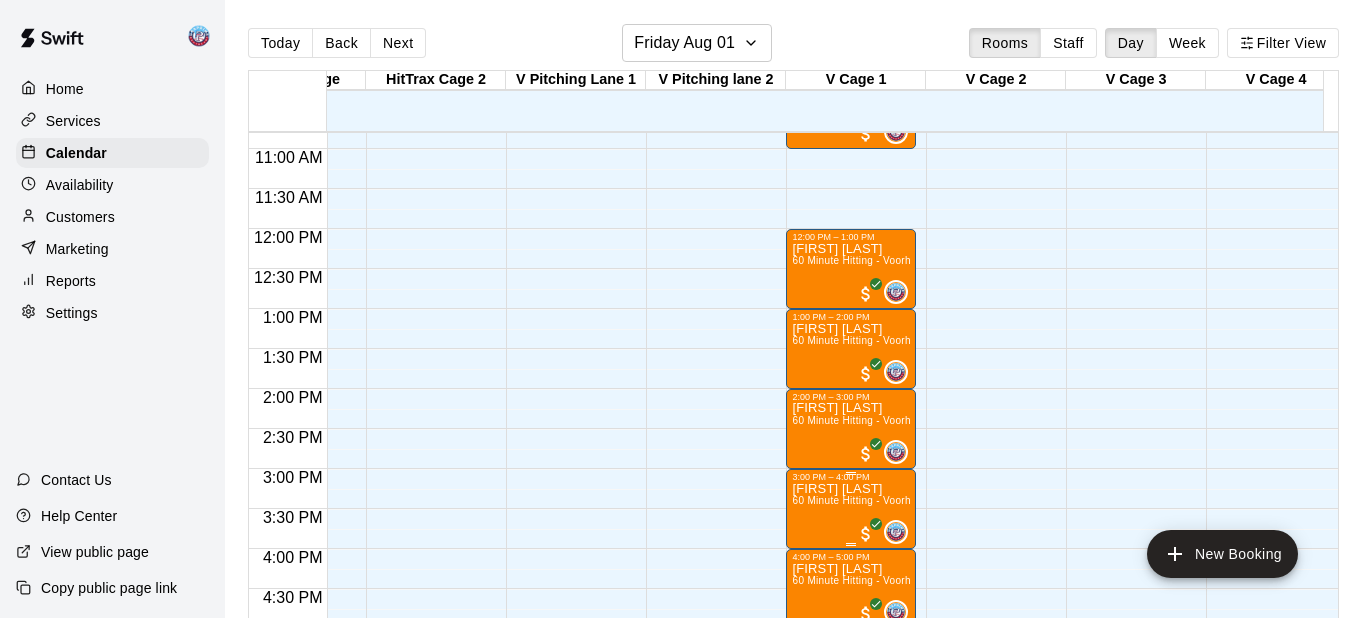 click on "[FIRST] [LAST] 60 Minute Hitting - [CITY]" at bounding box center [851, 791] 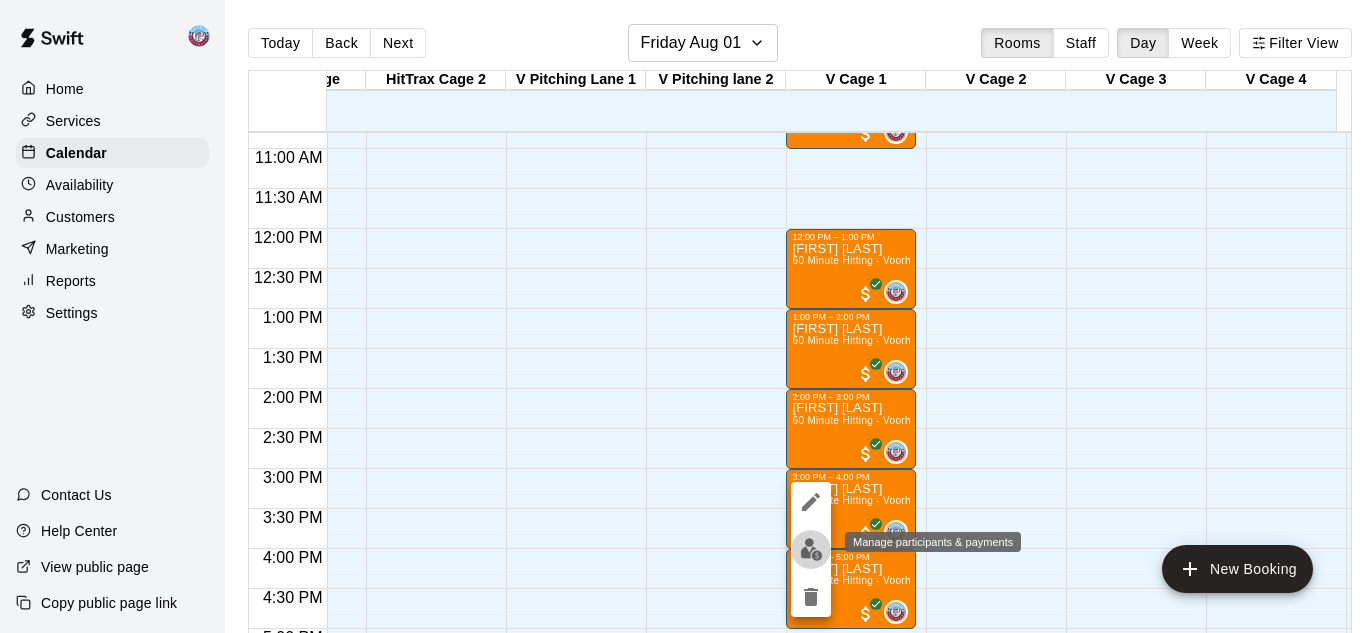 click at bounding box center [811, 549] 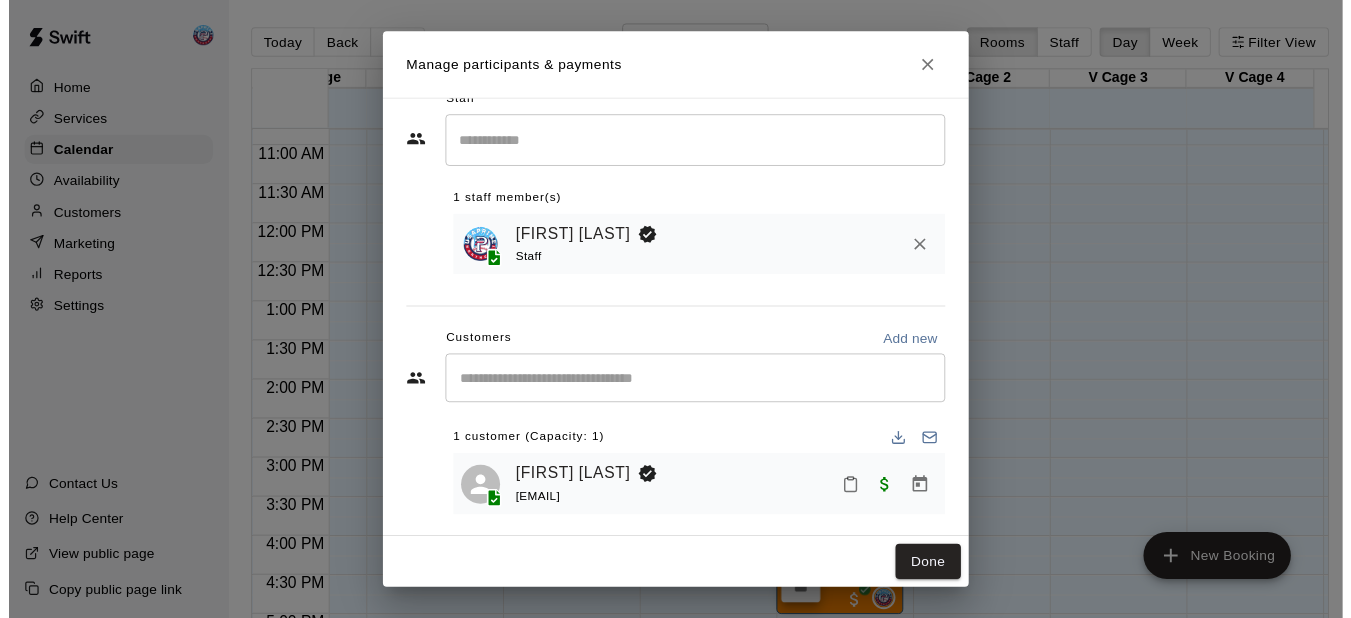 scroll, scrollTop: 49, scrollLeft: 0, axis: vertical 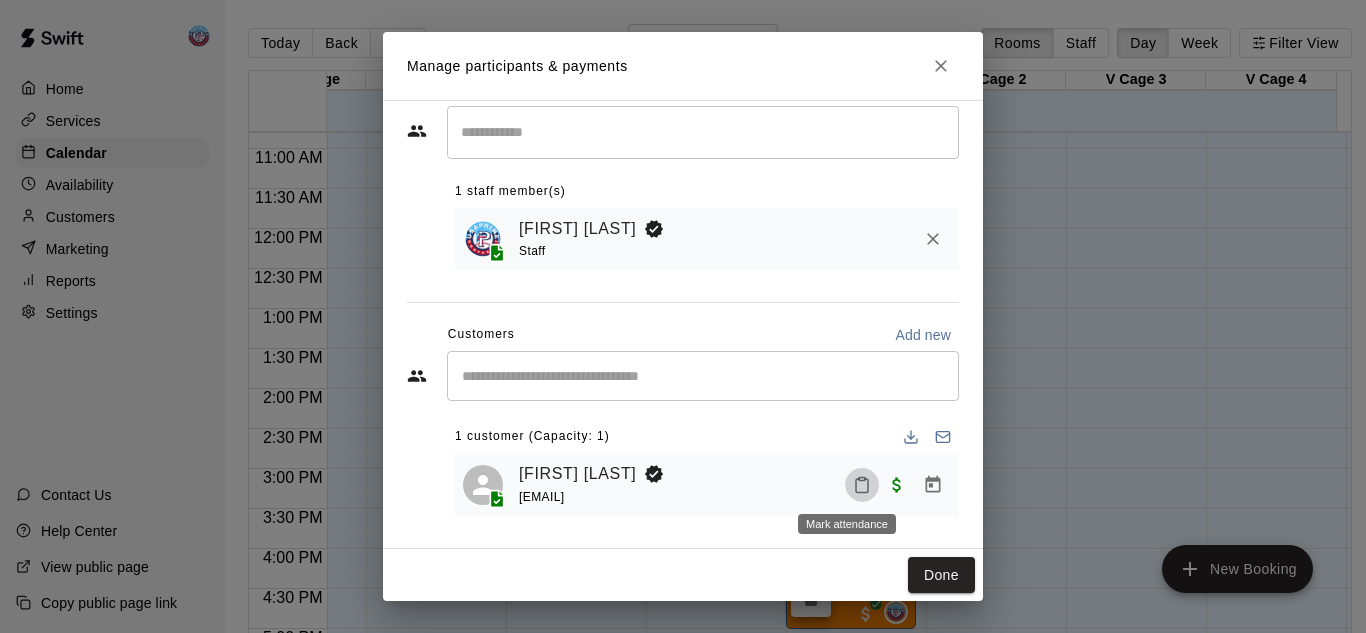 click 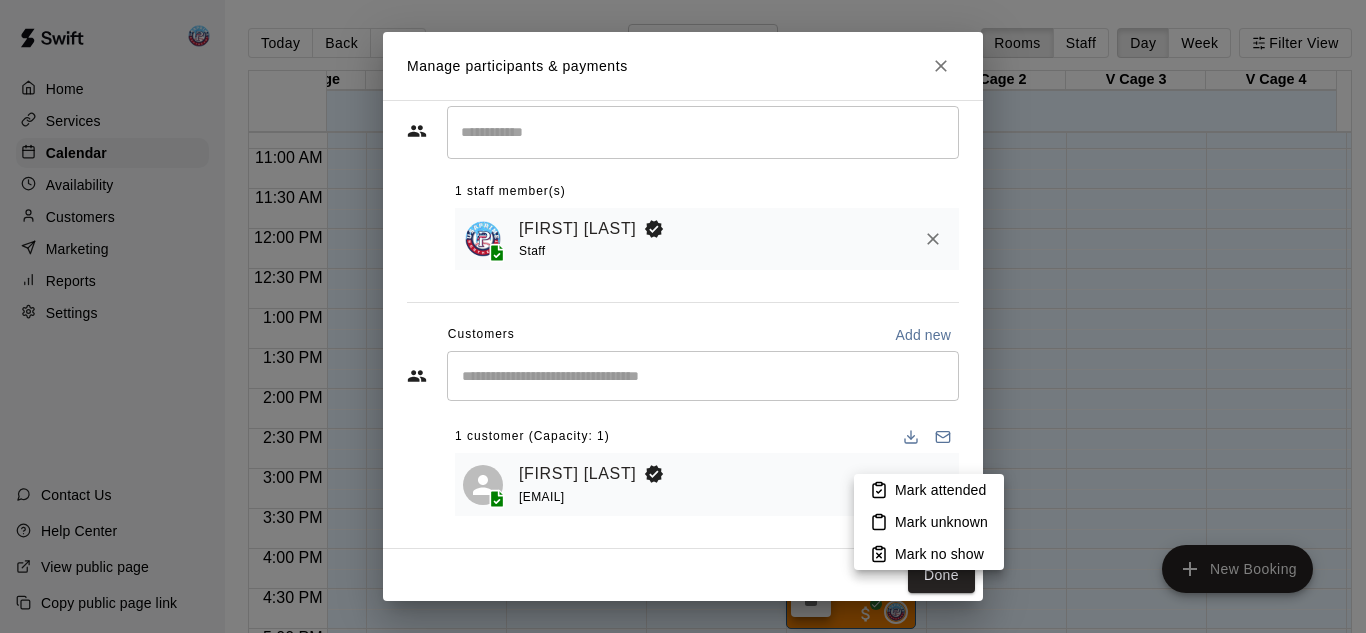 click 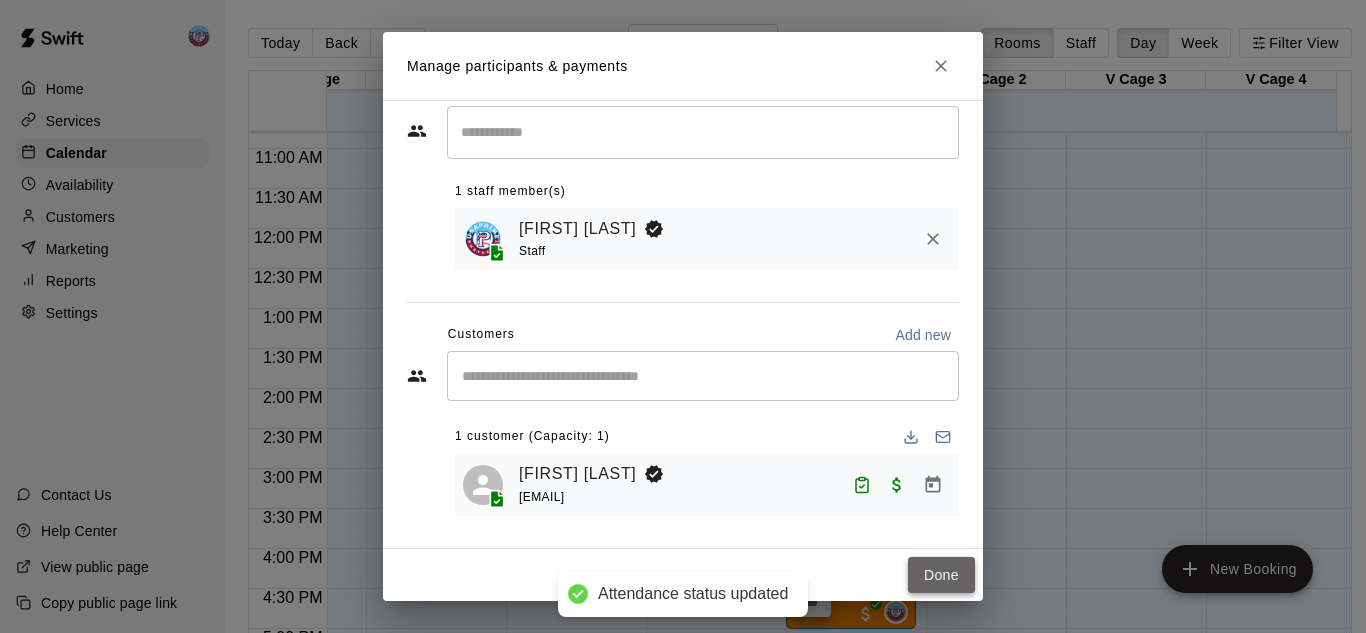 click on "Done" at bounding box center [941, 575] 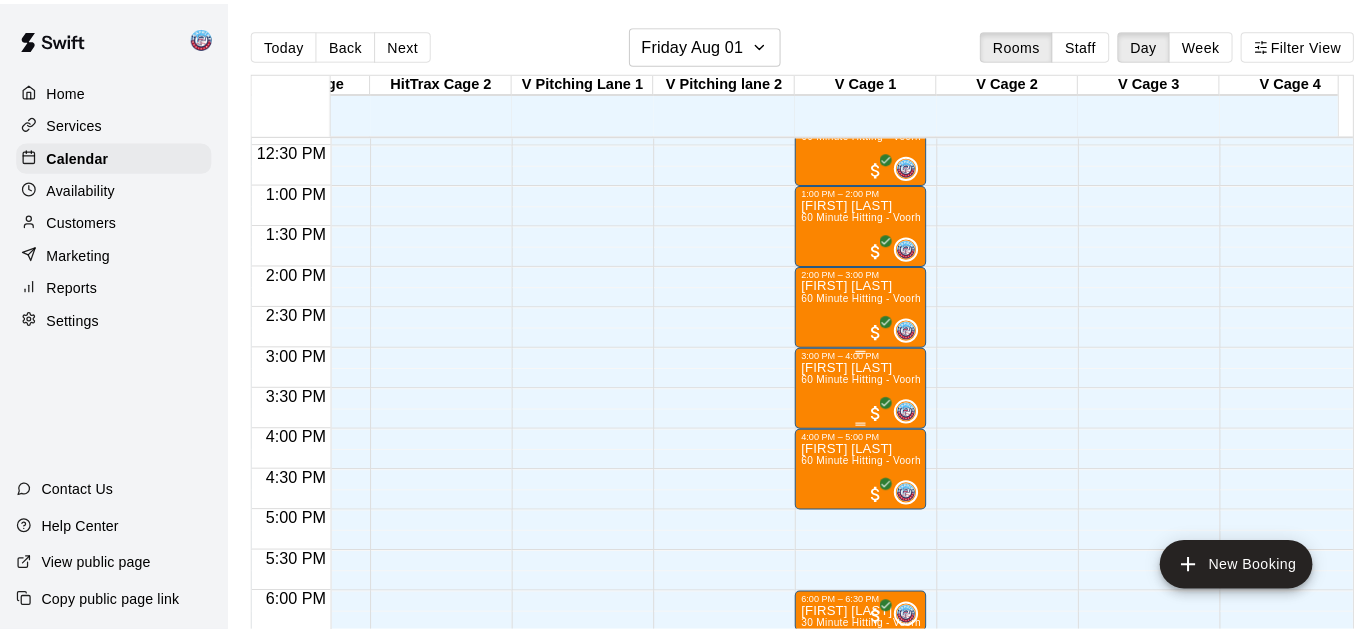scroll, scrollTop: 1016, scrollLeft: 2761, axis: both 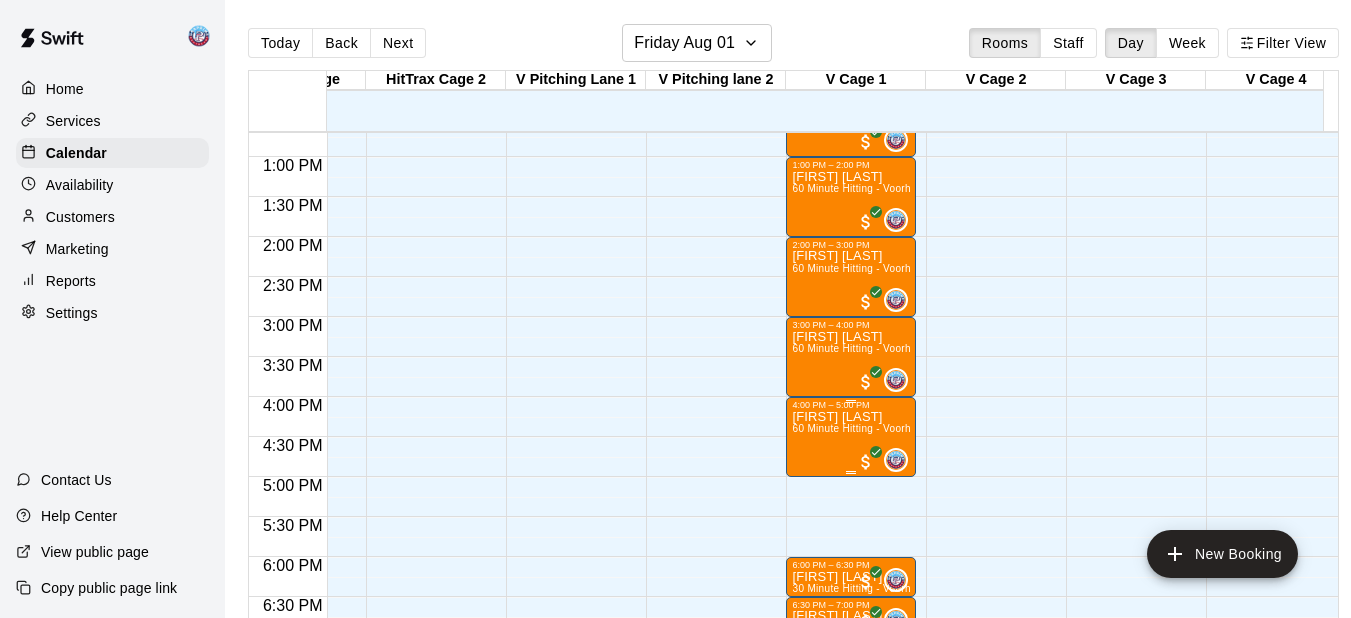 click on "[FIRST] [LAST] 60 Minute Hitting - [CITY]" at bounding box center (851, 719) 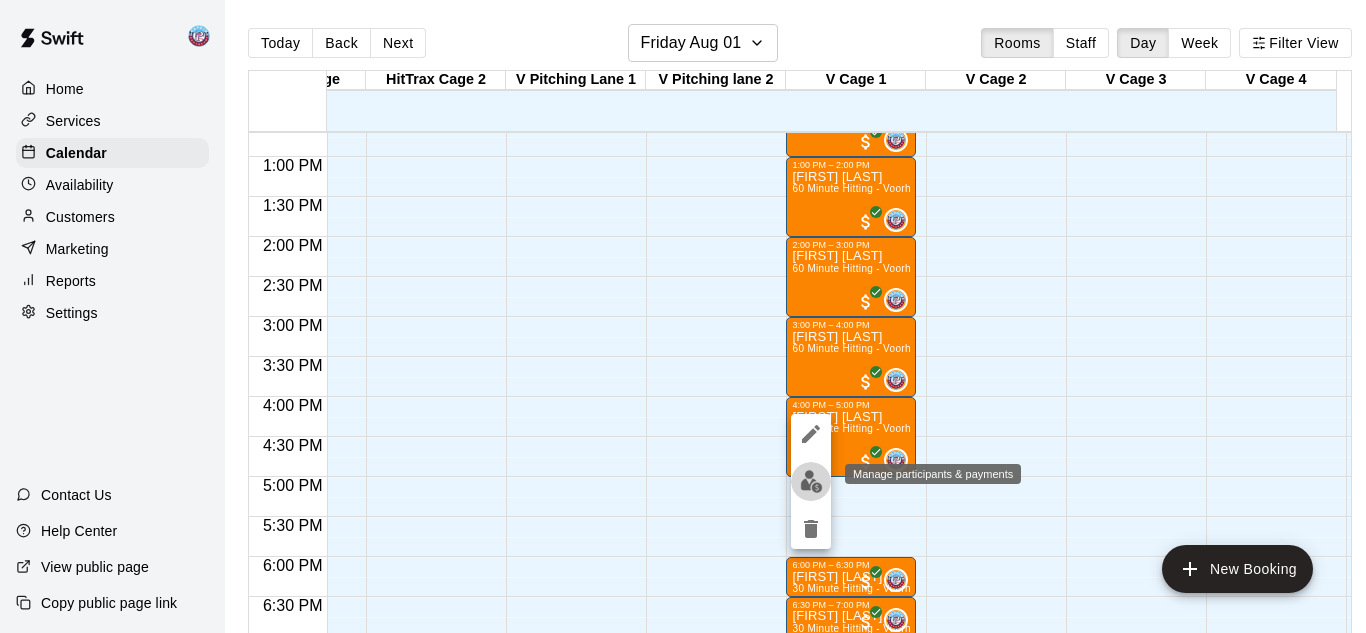 click at bounding box center (811, 481) 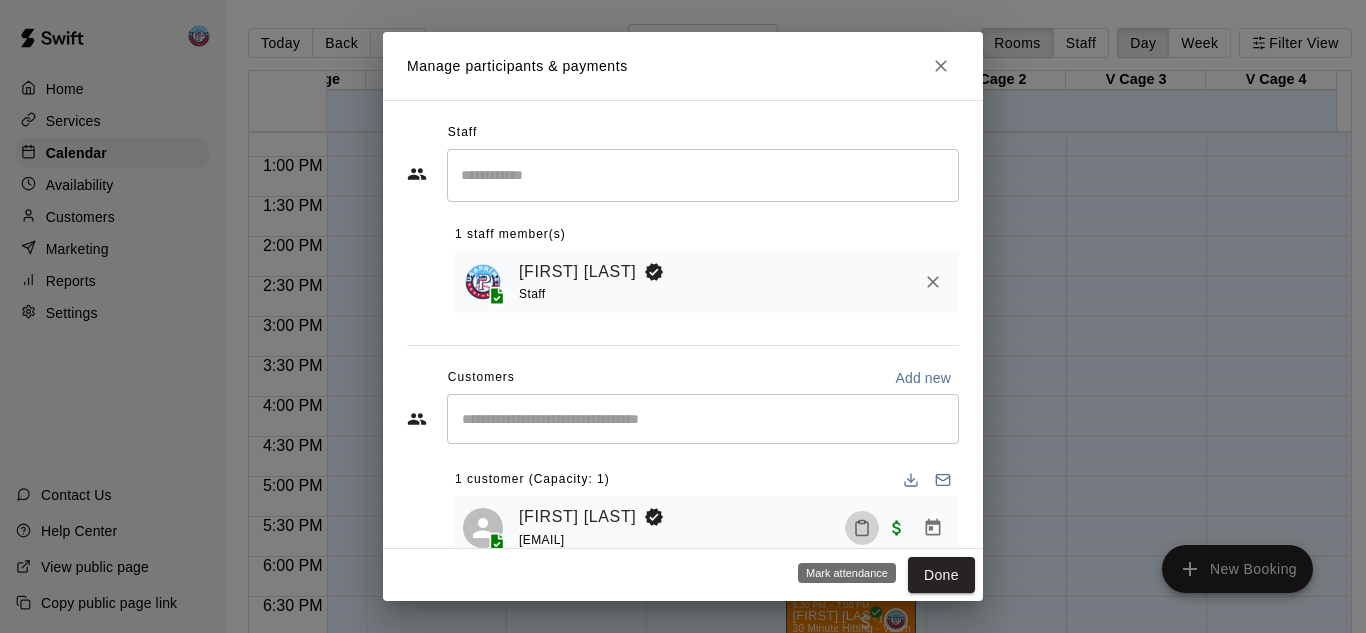 click 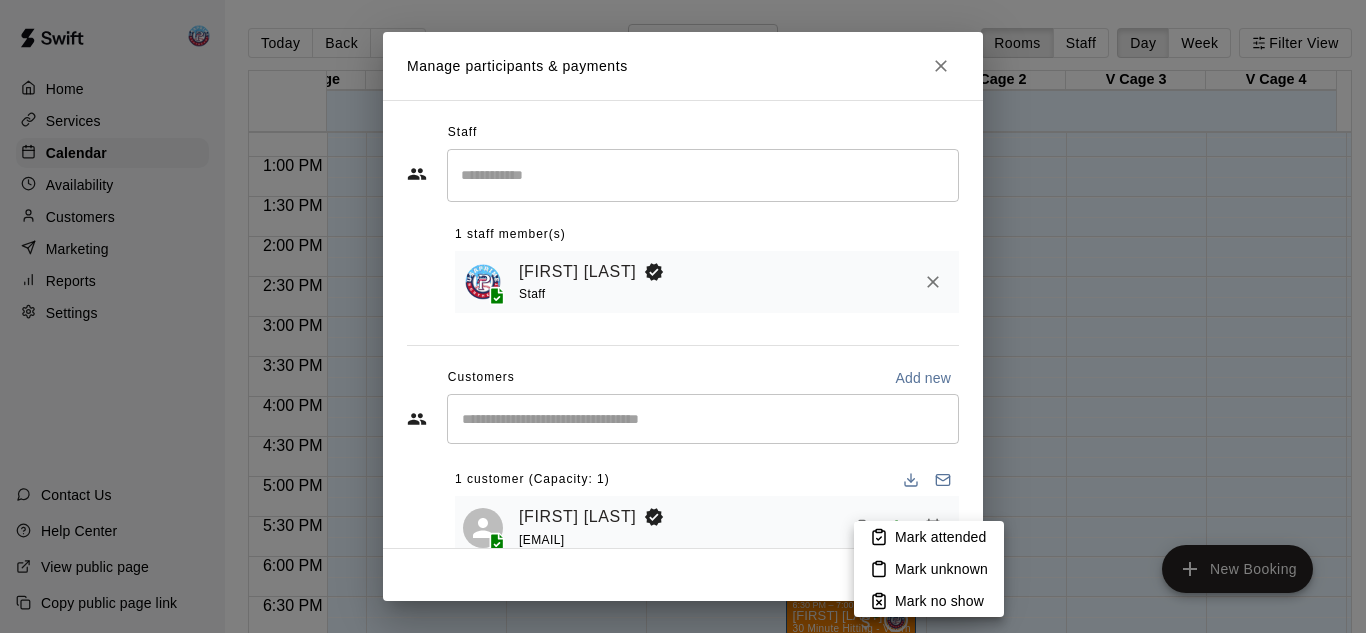 click on "Mark attended" at bounding box center (929, 537) 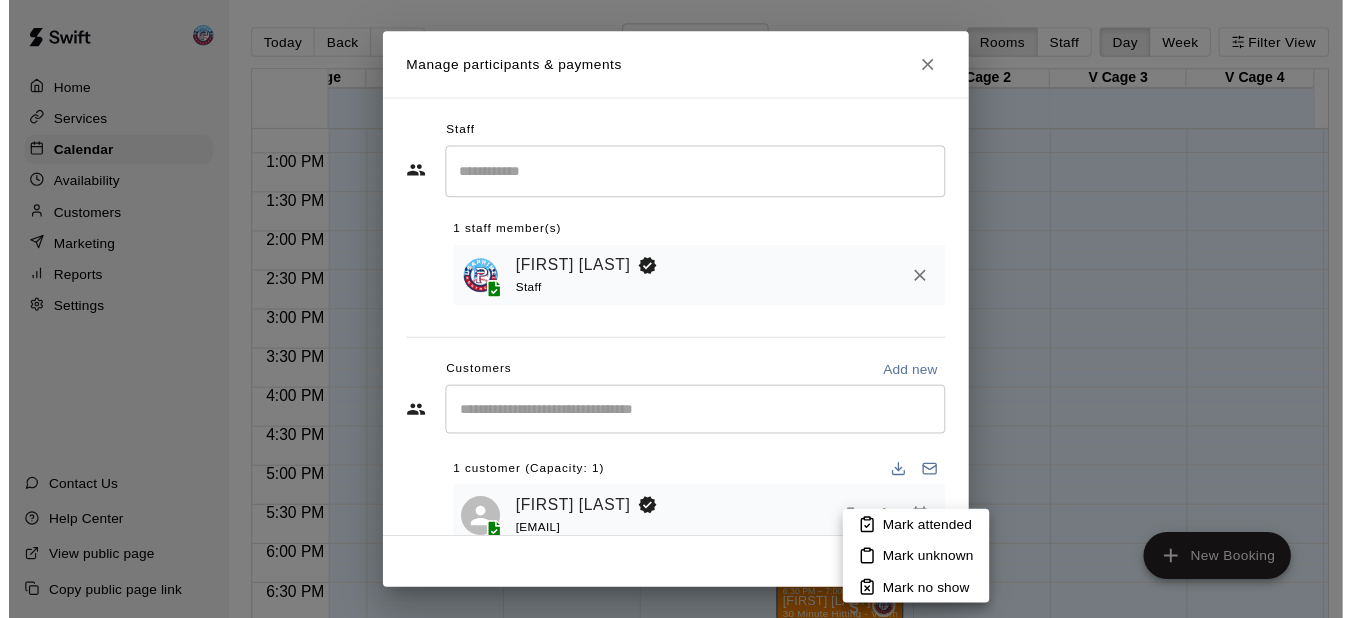 scroll, scrollTop: 2, scrollLeft: 0, axis: vertical 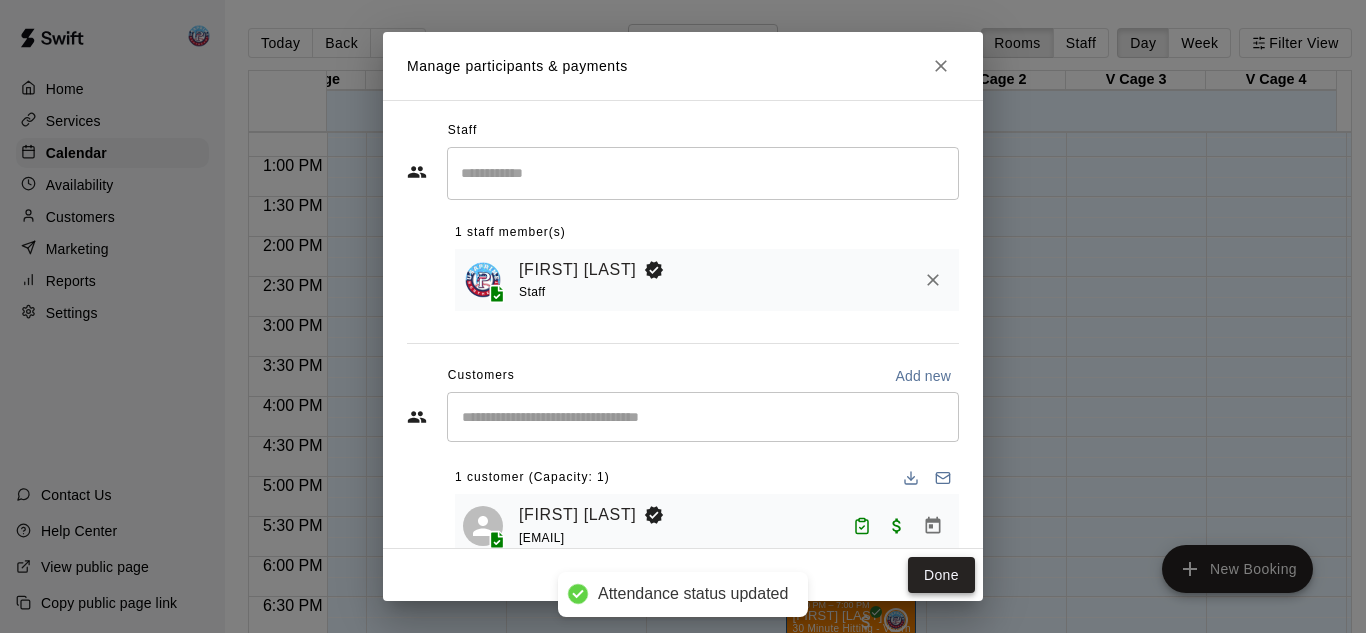 click on "Done" at bounding box center (941, 575) 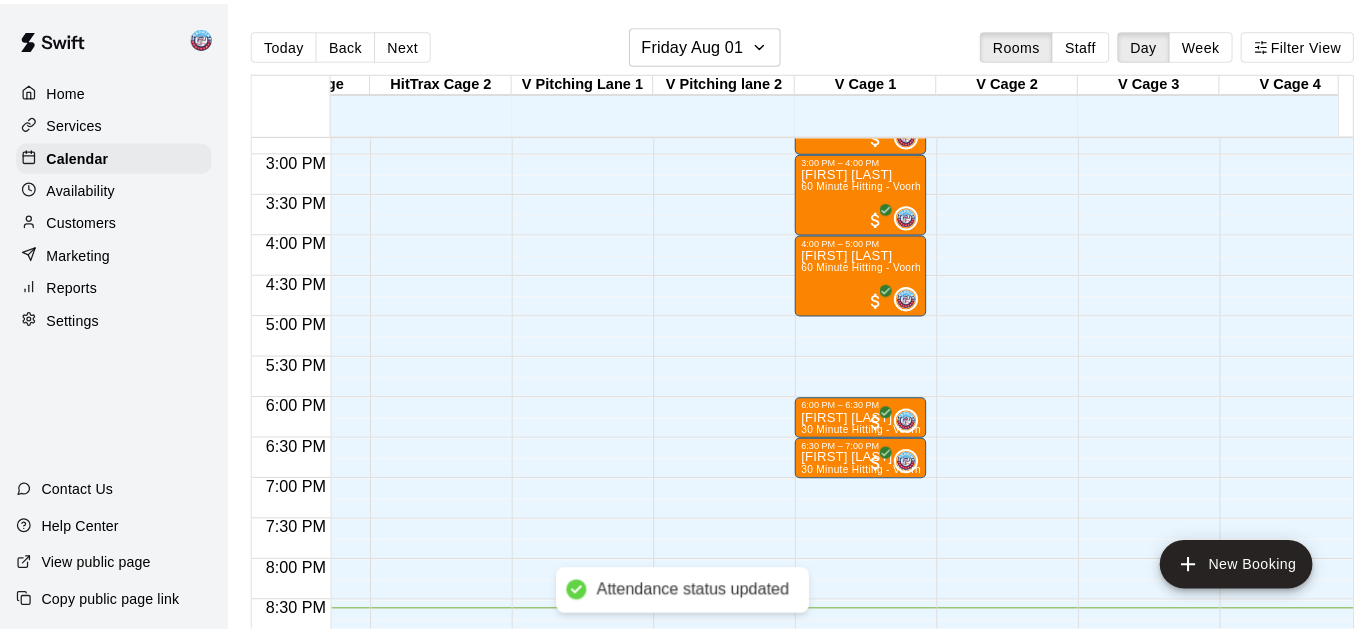 scroll, scrollTop: 1206, scrollLeft: 2761, axis: both 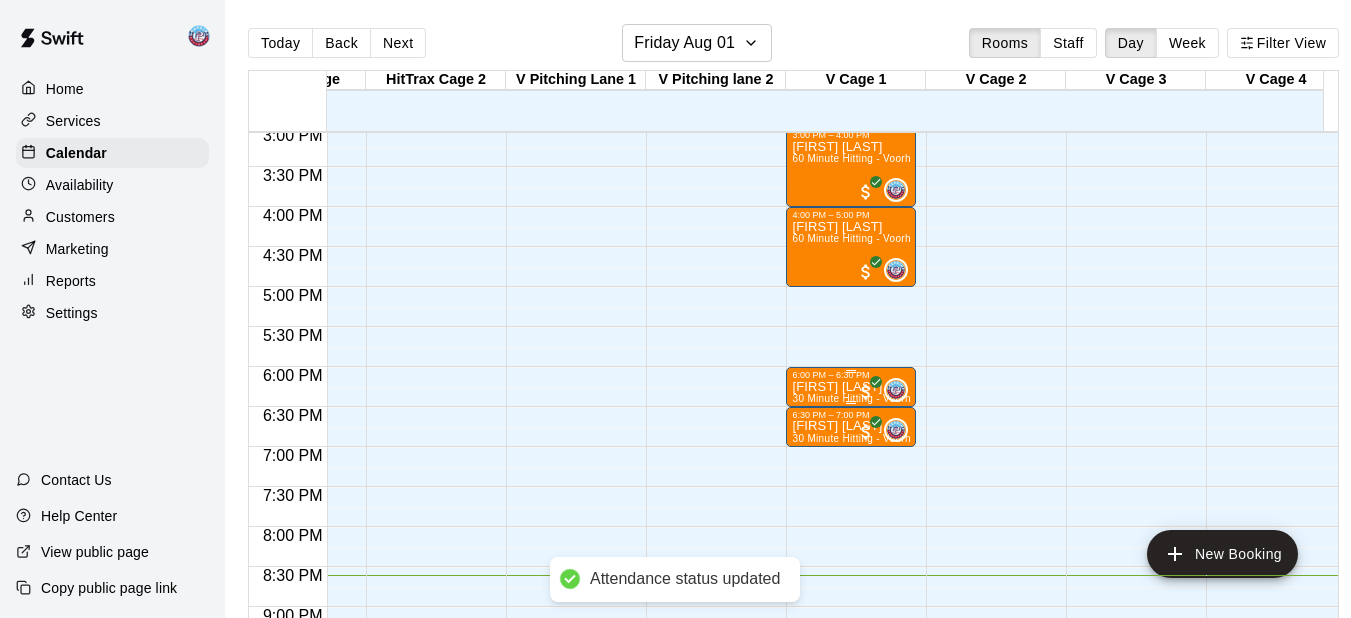 click on "[FIRST] [LAST]" at bounding box center (851, 387) 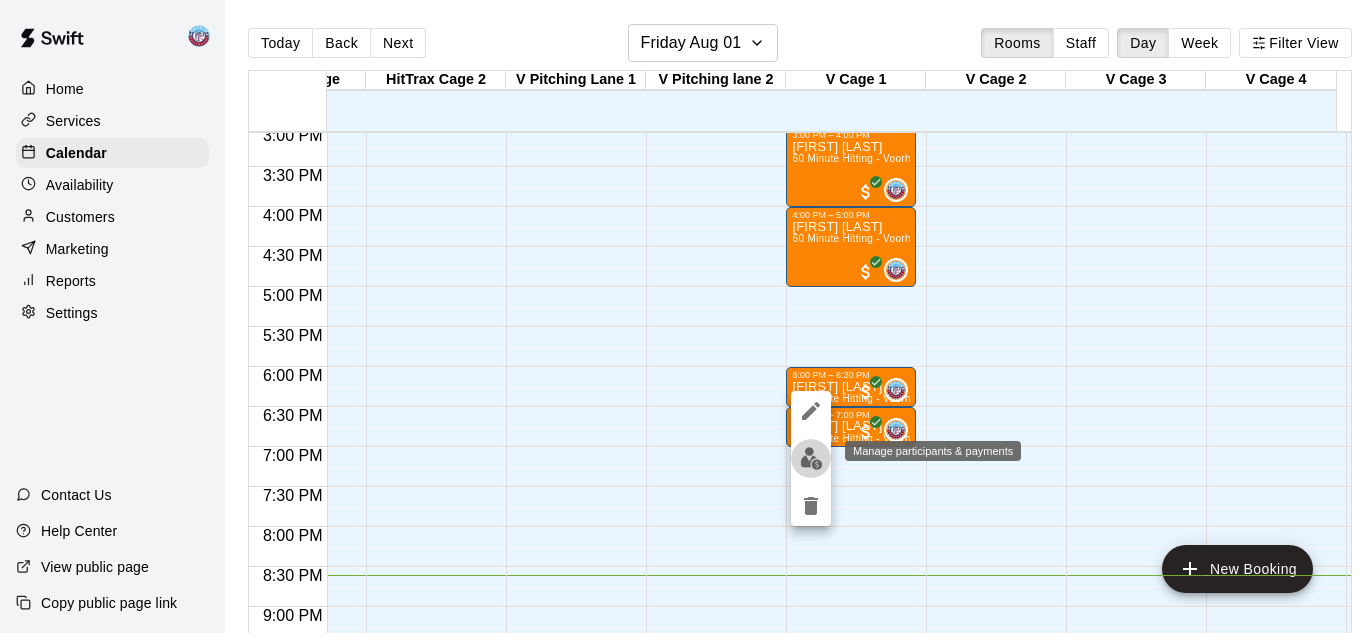 click at bounding box center (811, 458) 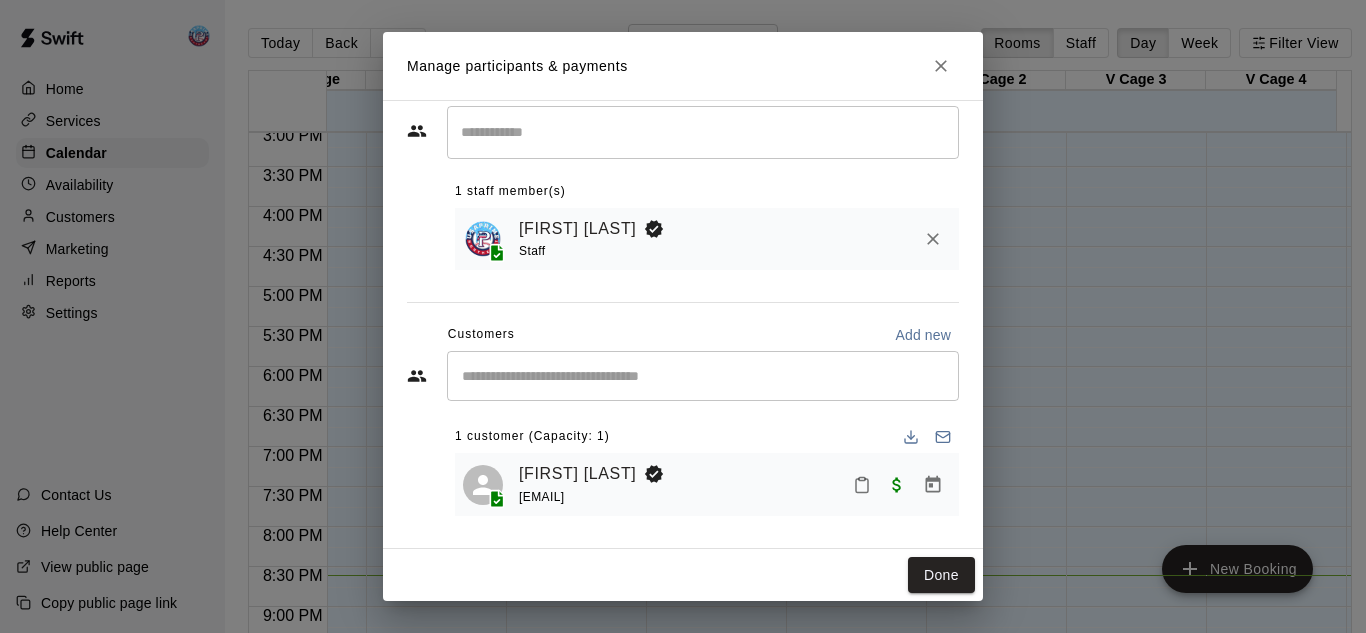 scroll, scrollTop: 49, scrollLeft: 0, axis: vertical 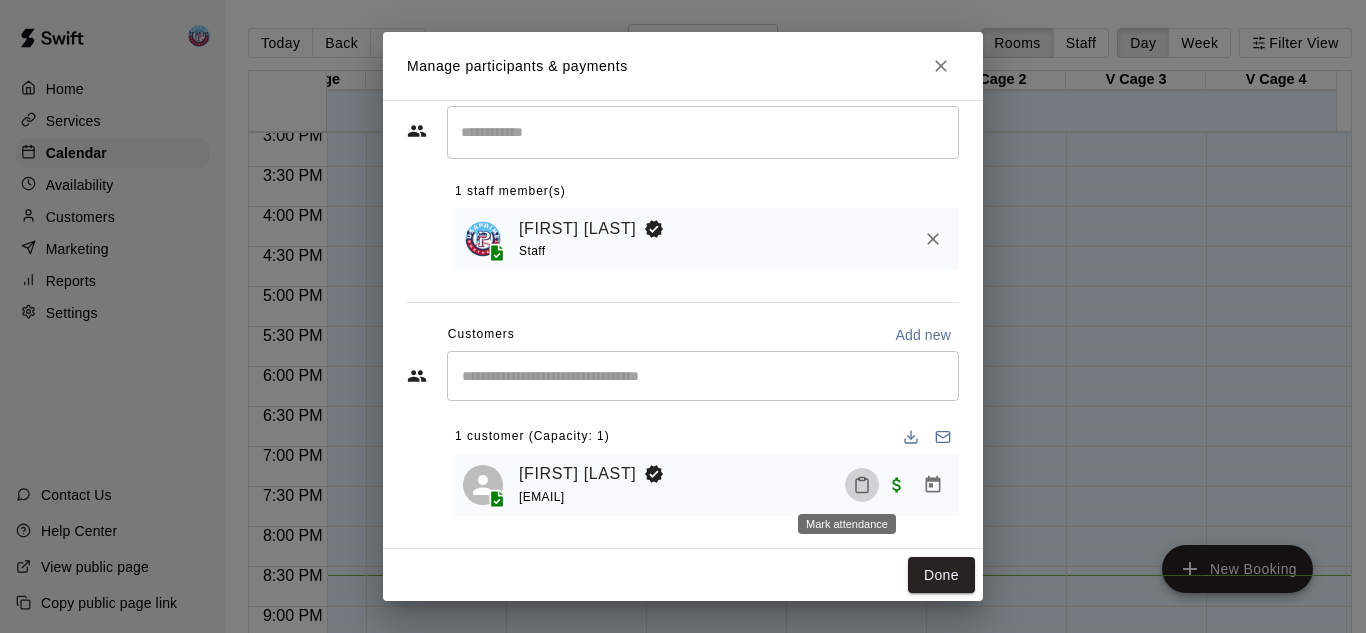 click 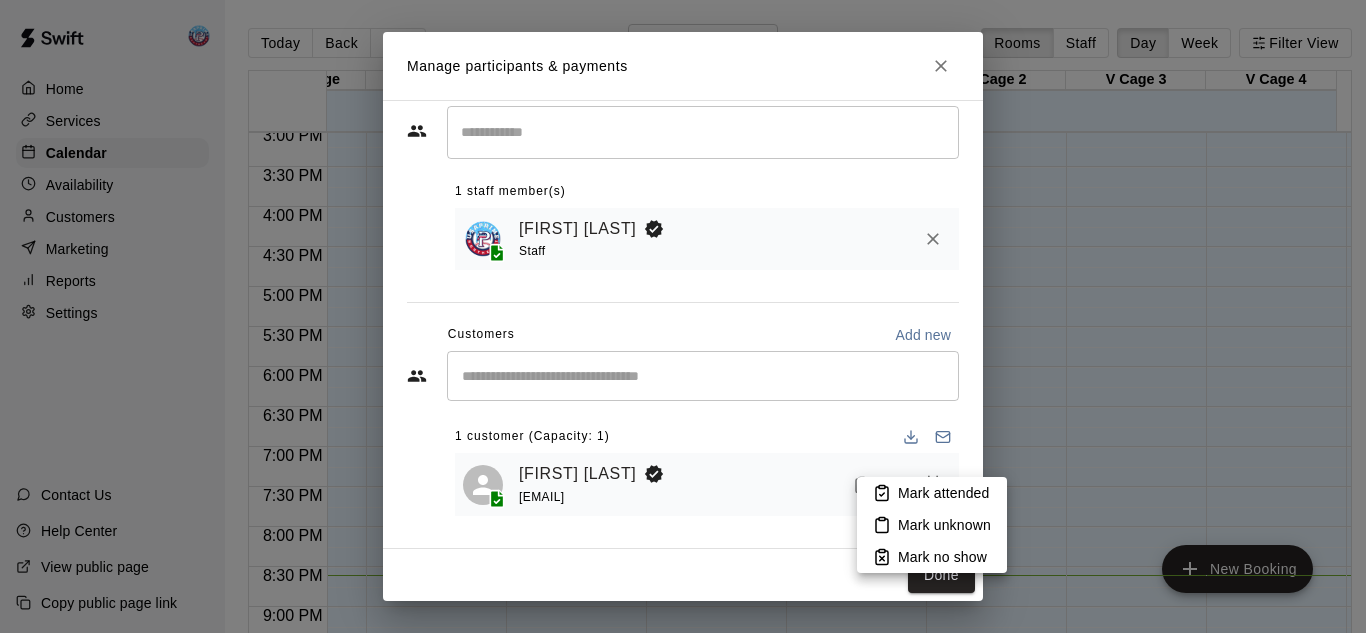 click on "Mark attended" at bounding box center (932, 493) 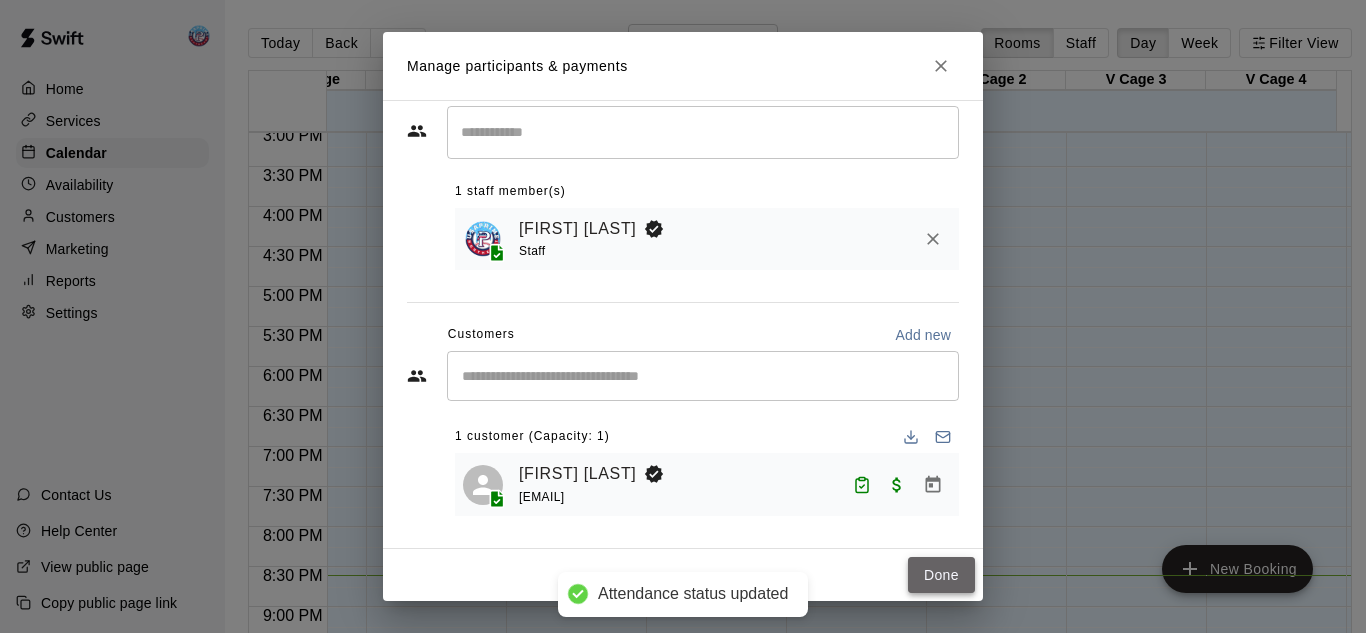 click on "Done" at bounding box center (941, 575) 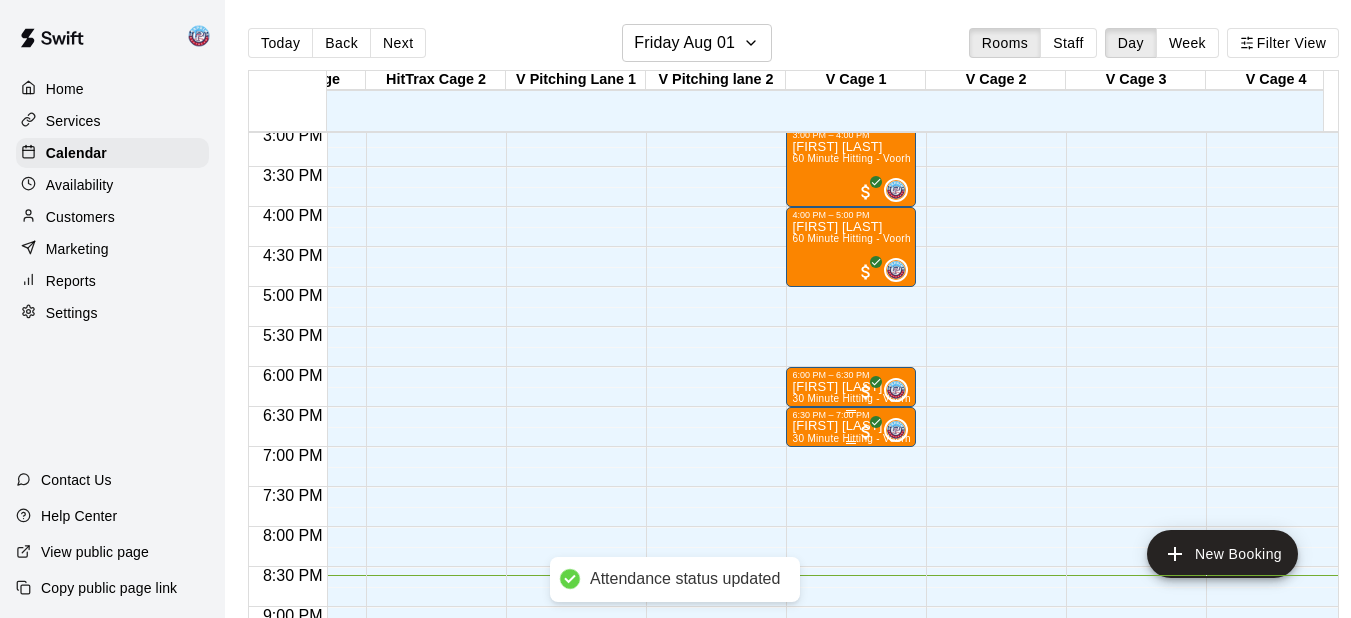click on "[FIRST] [LAST]" at bounding box center [851, 426] 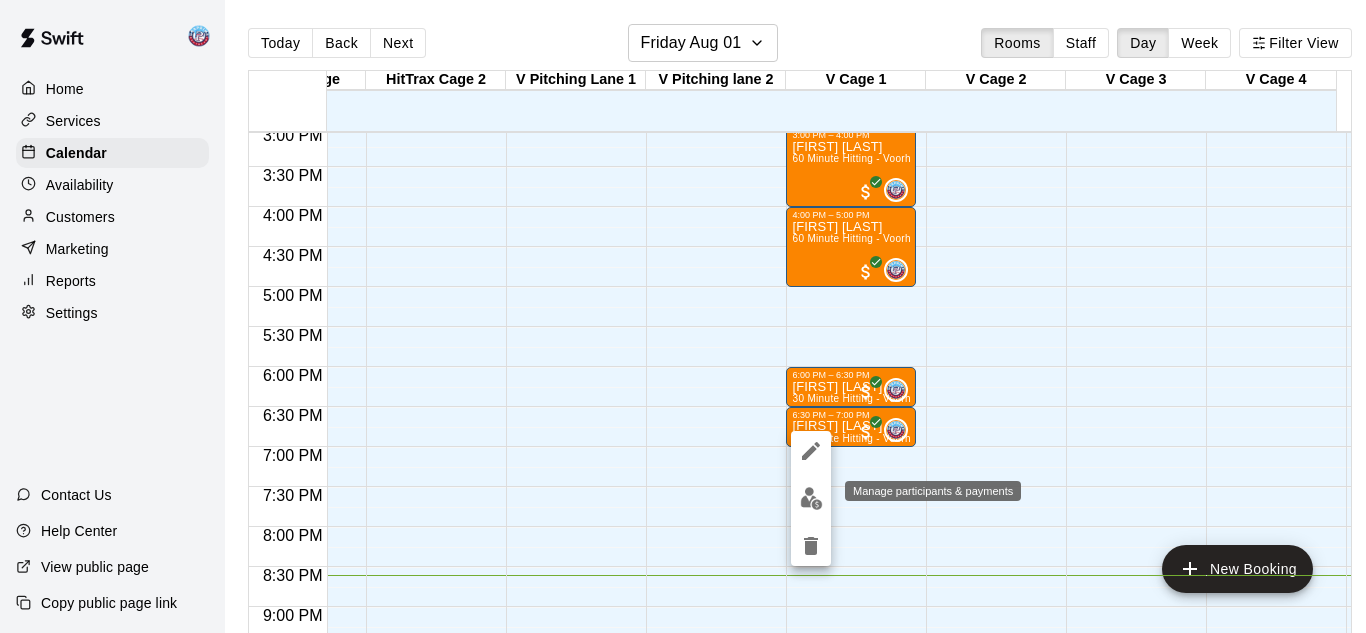 click at bounding box center (811, 498) 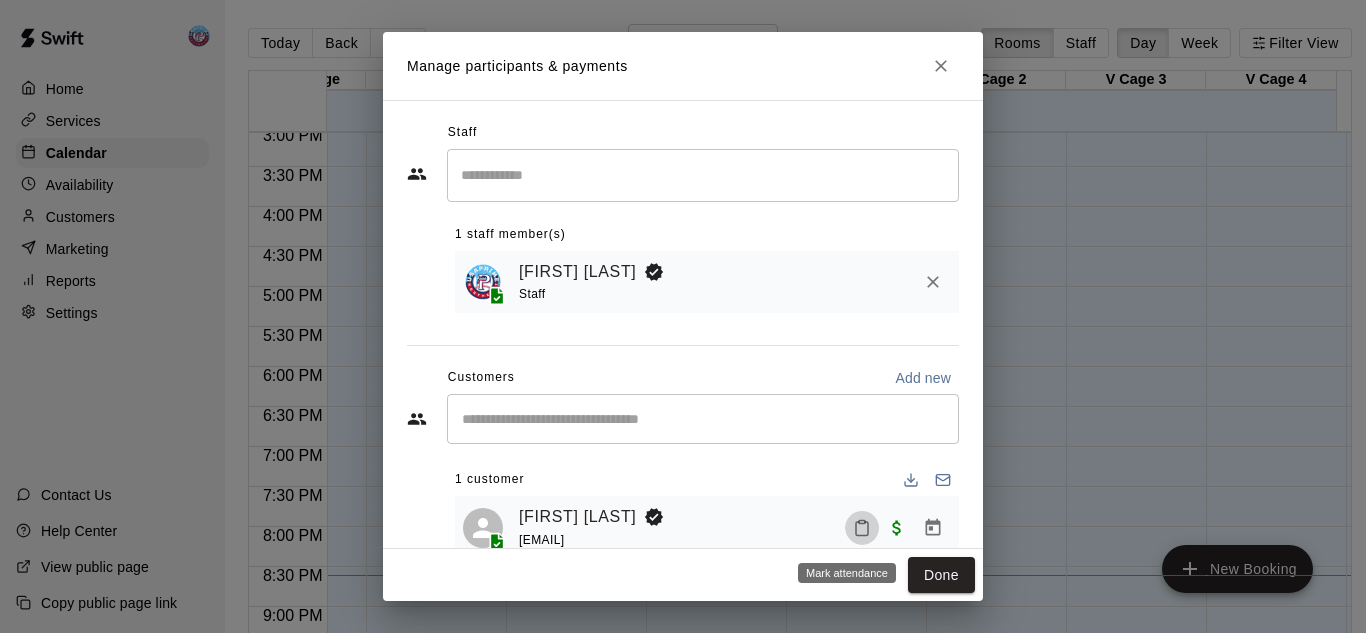 click 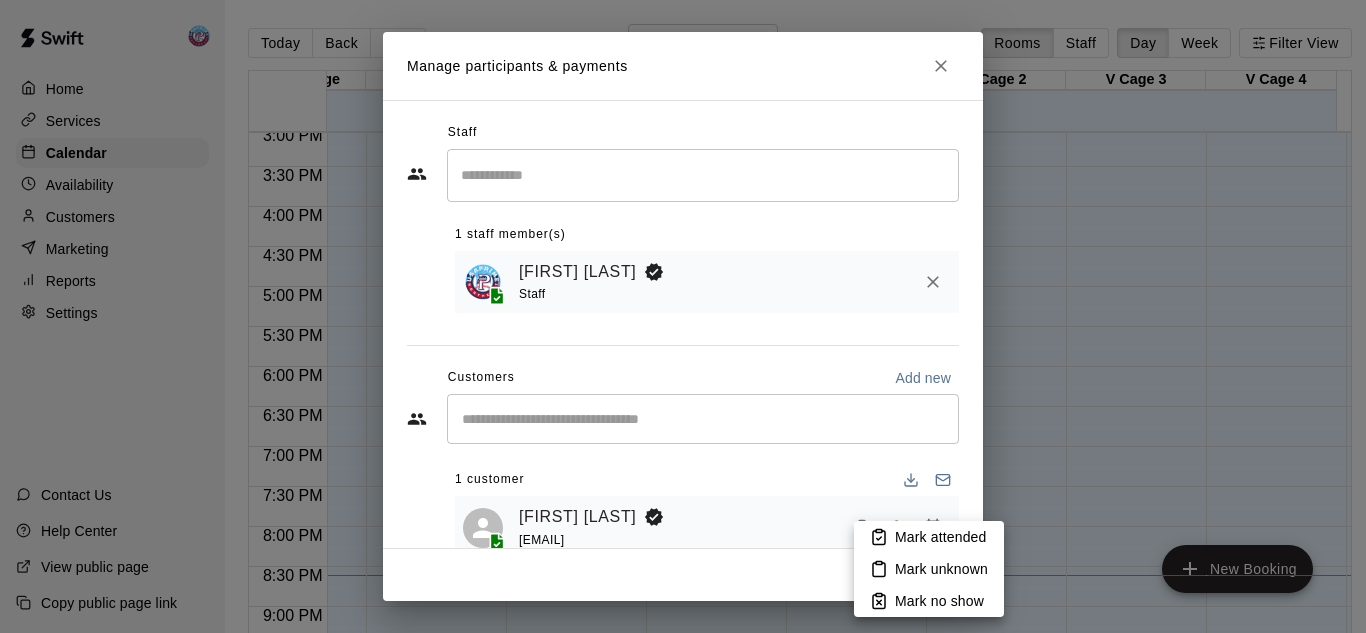 click on "Mark attended" at bounding box center (929, 537) 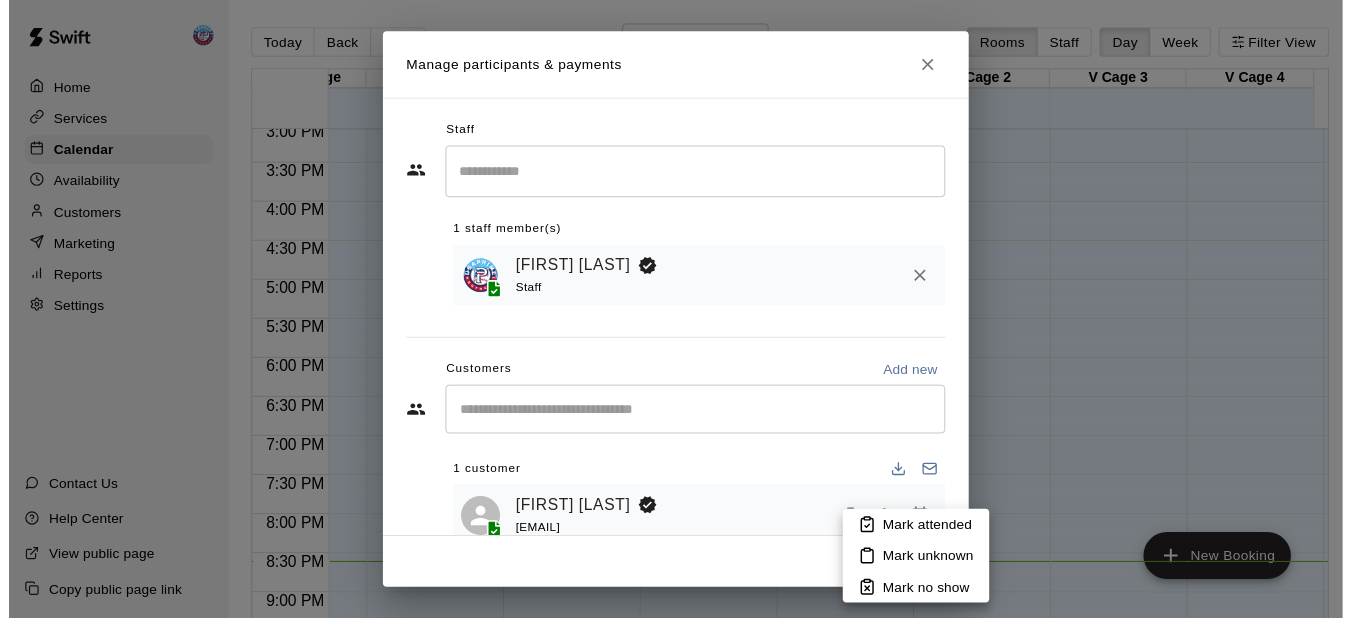 scroll, scrollTop: 2, scrollLeft: 0, axis: vertical 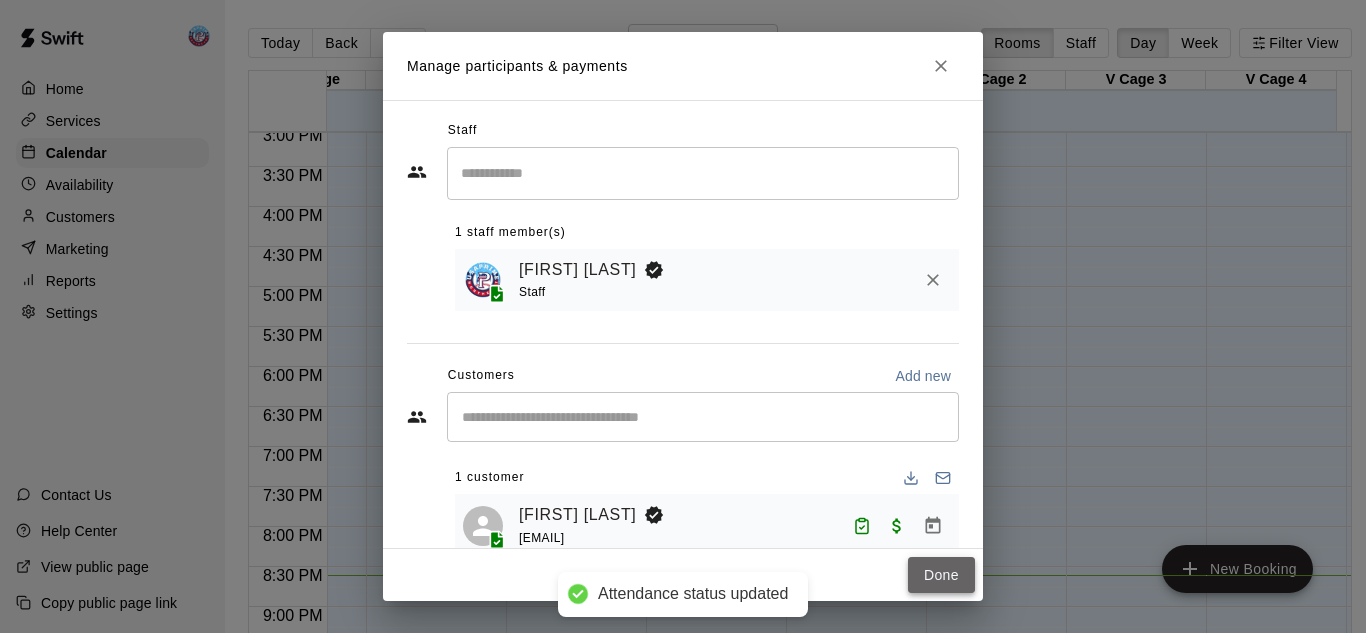 click on "Done" at bounding box center [941, 575] 